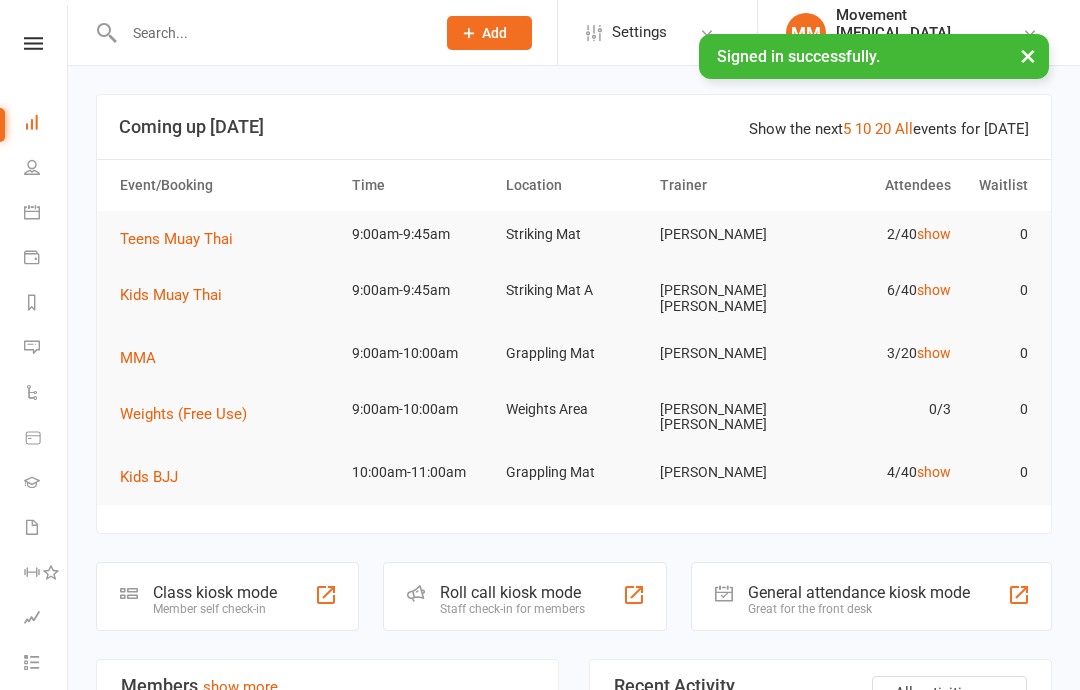 scroll, scrollTop: 0, scrollLeft: 0, axis: both 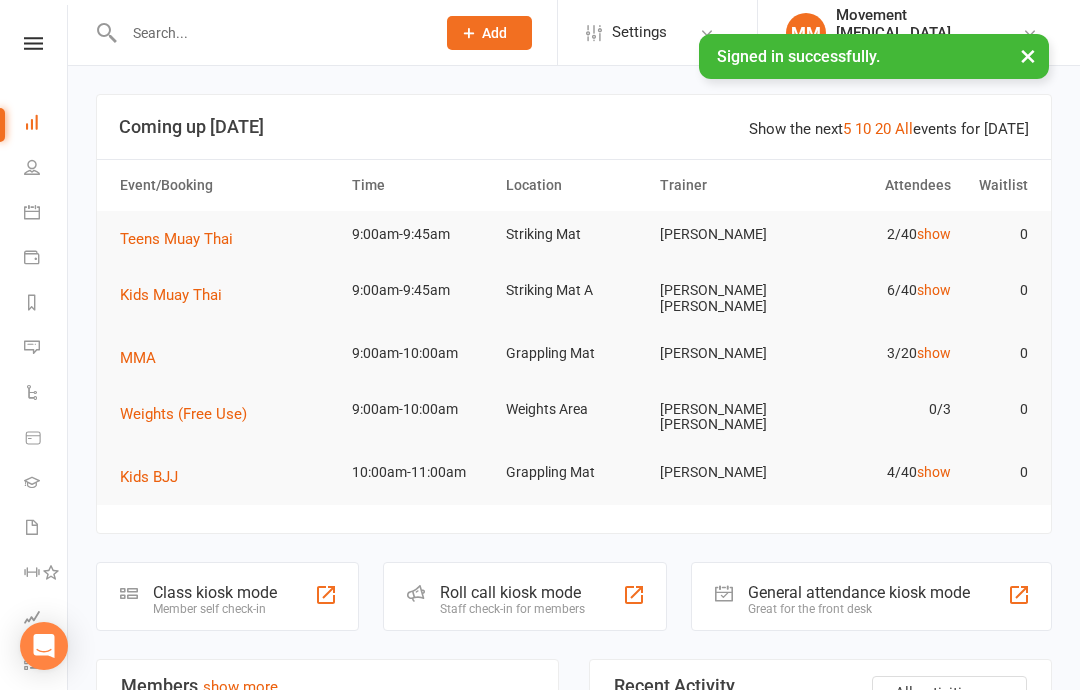 click on "Member self check-in" 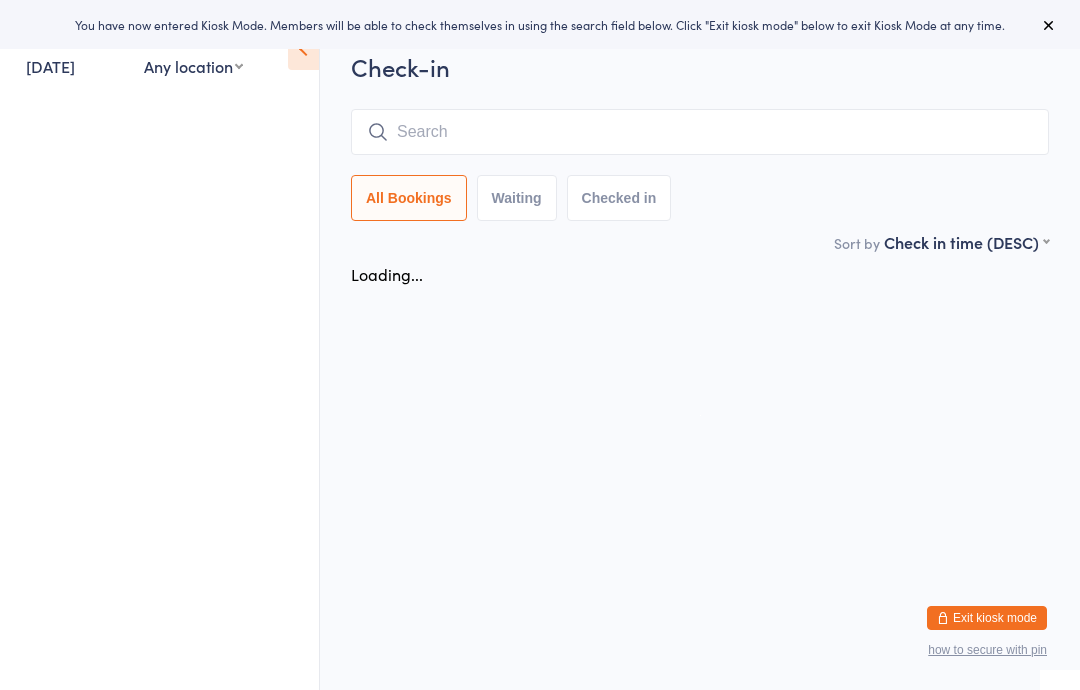 scroll, scrollTop: 0, scrollLeft: 0, axis: both 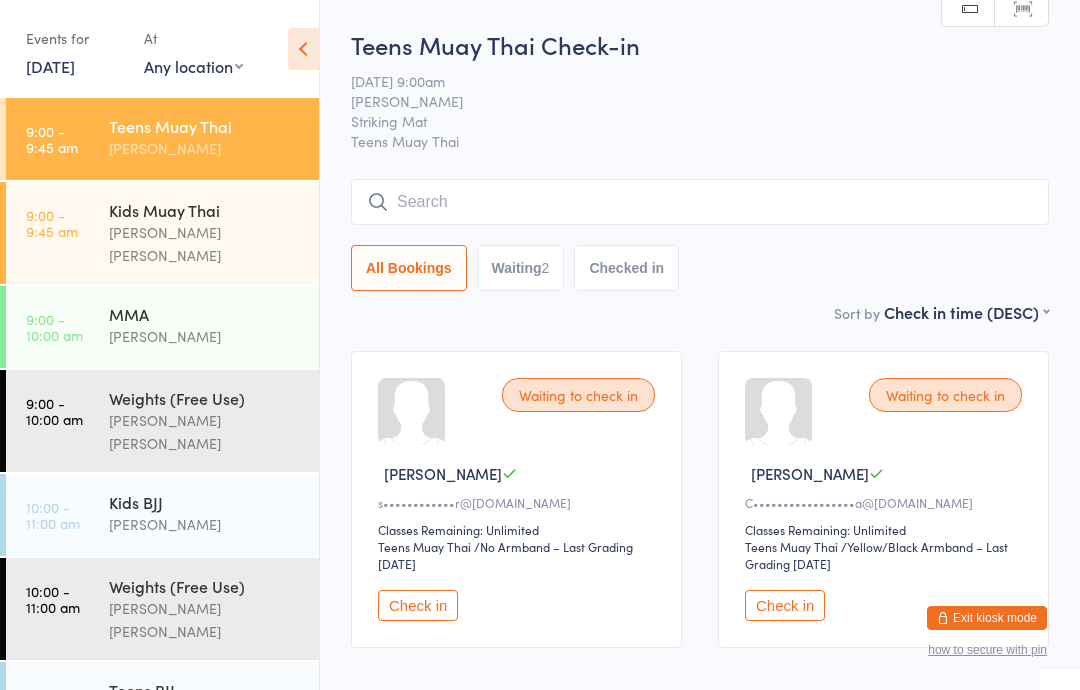 click at bounding box center [700, 202] 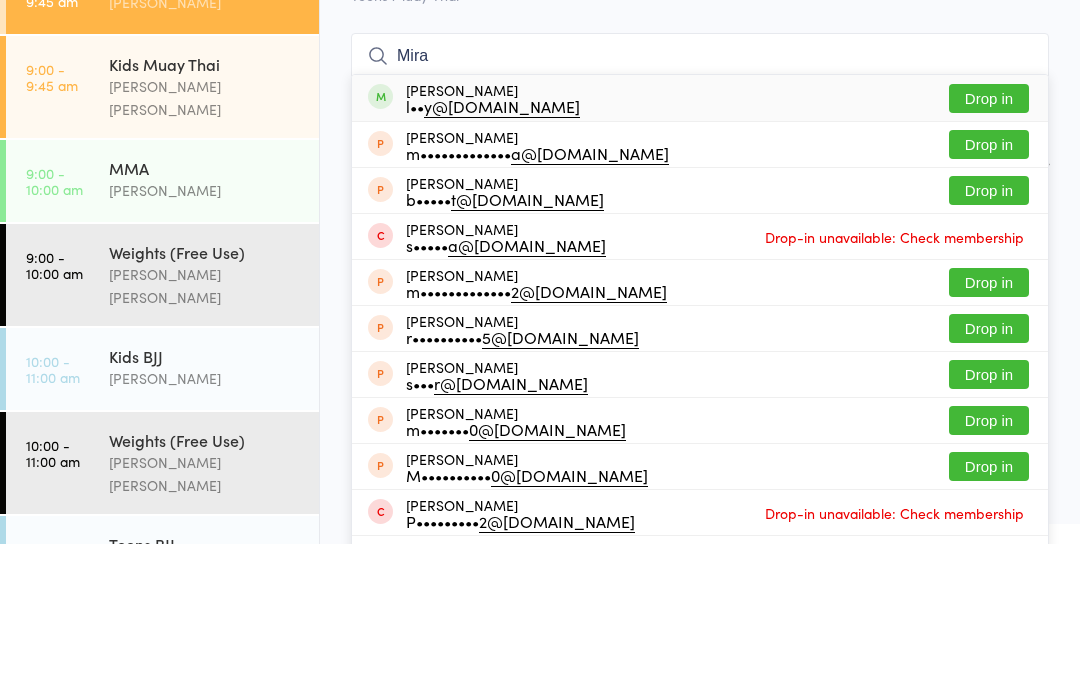 type on "Mira" 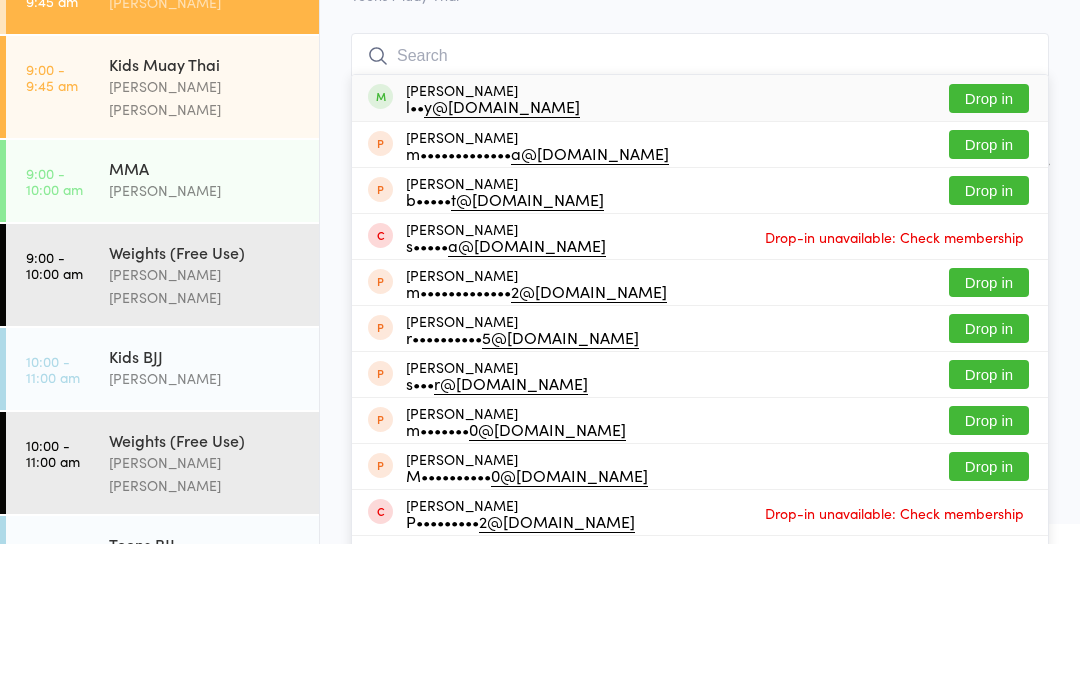 scroll, scrollTop: 124, scrollLeft: 0, axis: vertical 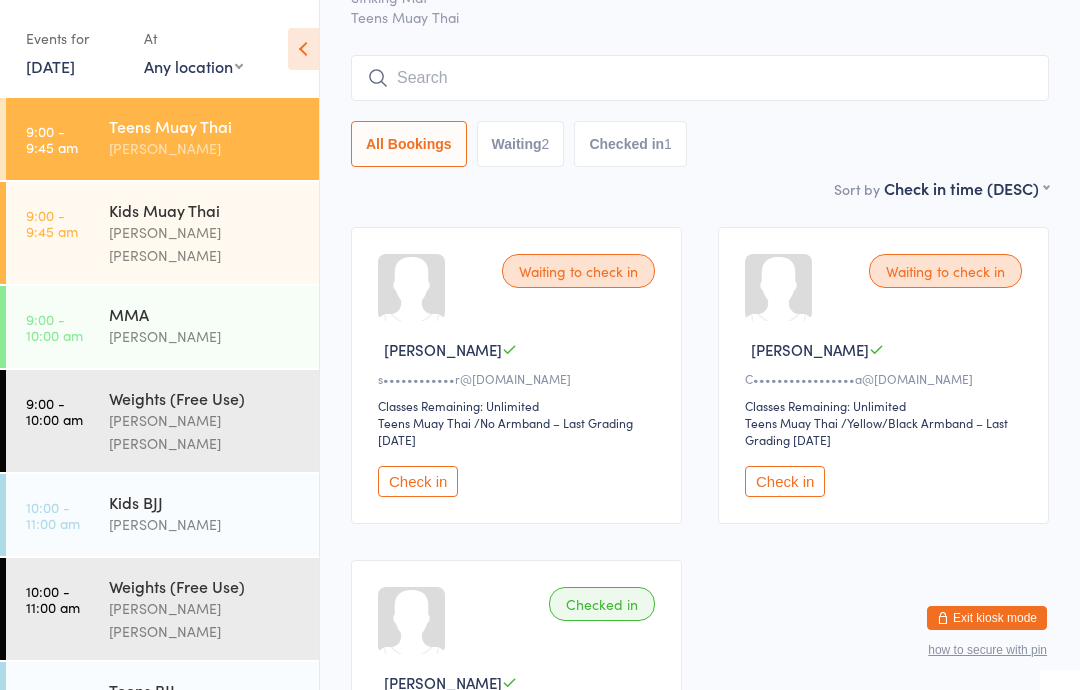 click at bounding box center [700, 78] 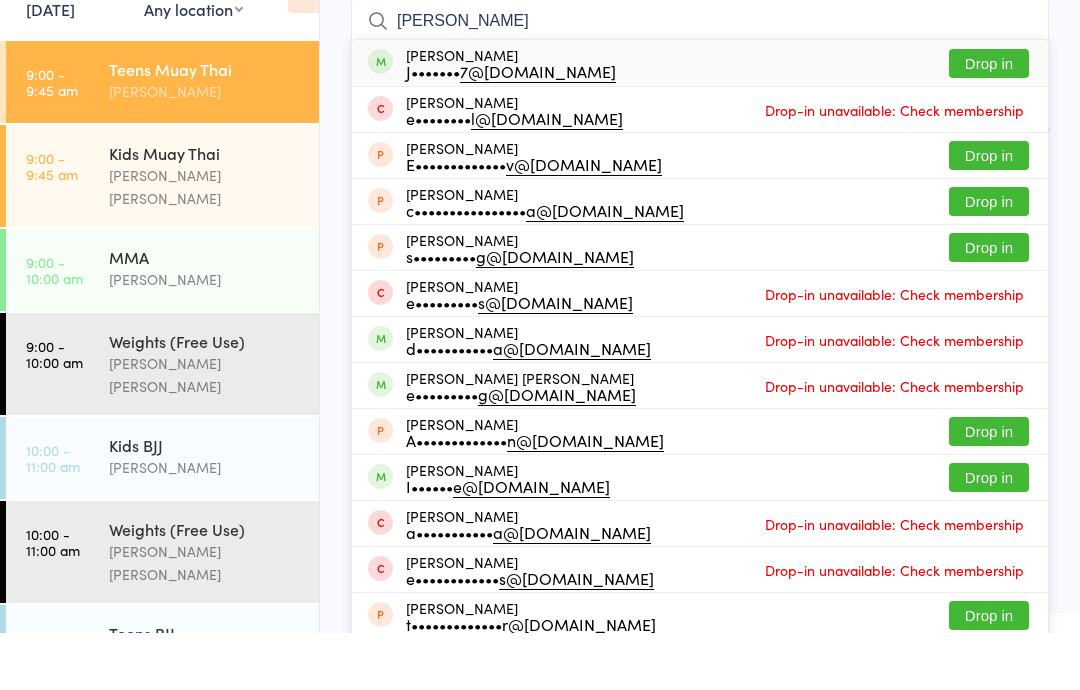 type on "[PERSON_NAME]" 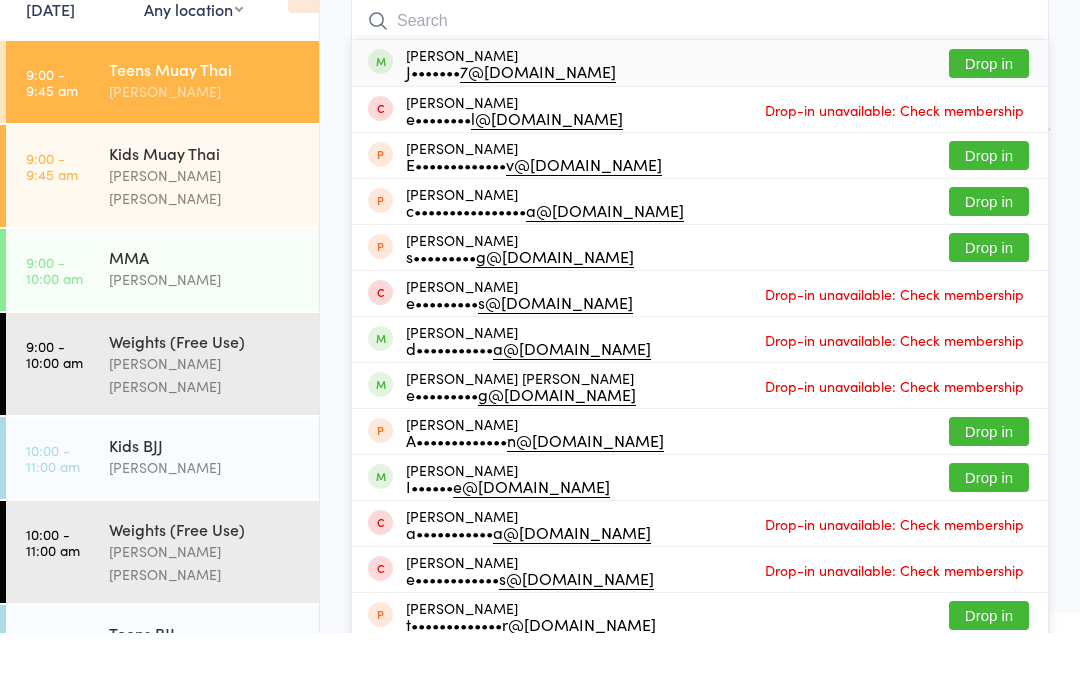 scroll, scrollTop: 181, scrollLeft: 0, axis: vertical 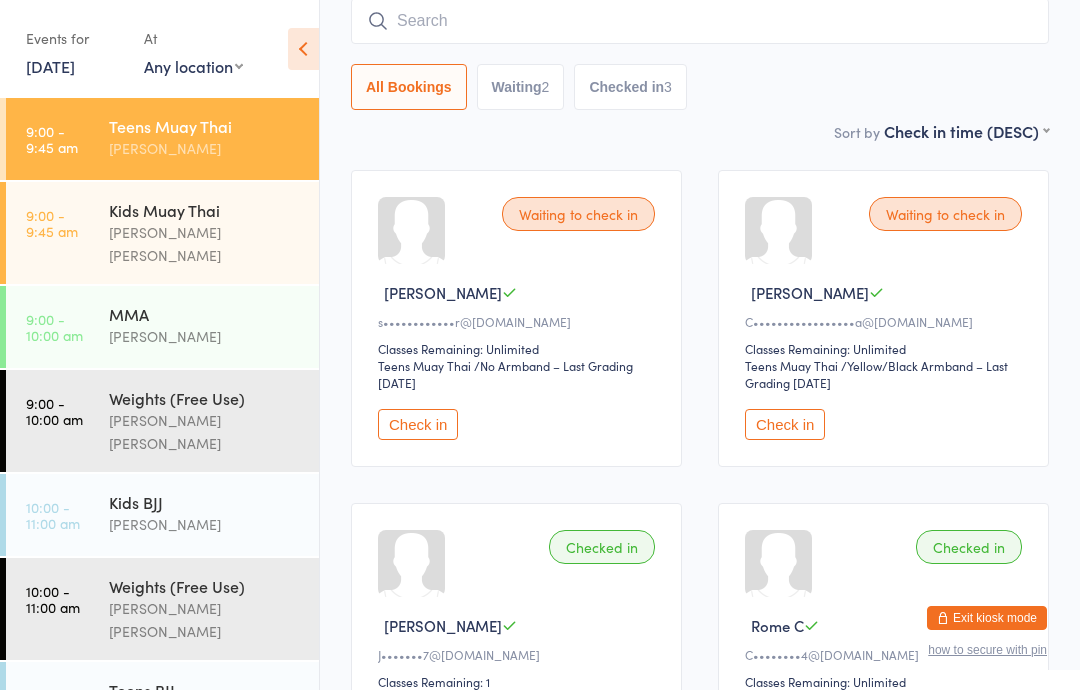 click on "MMA" at bounding box center (205, 314) 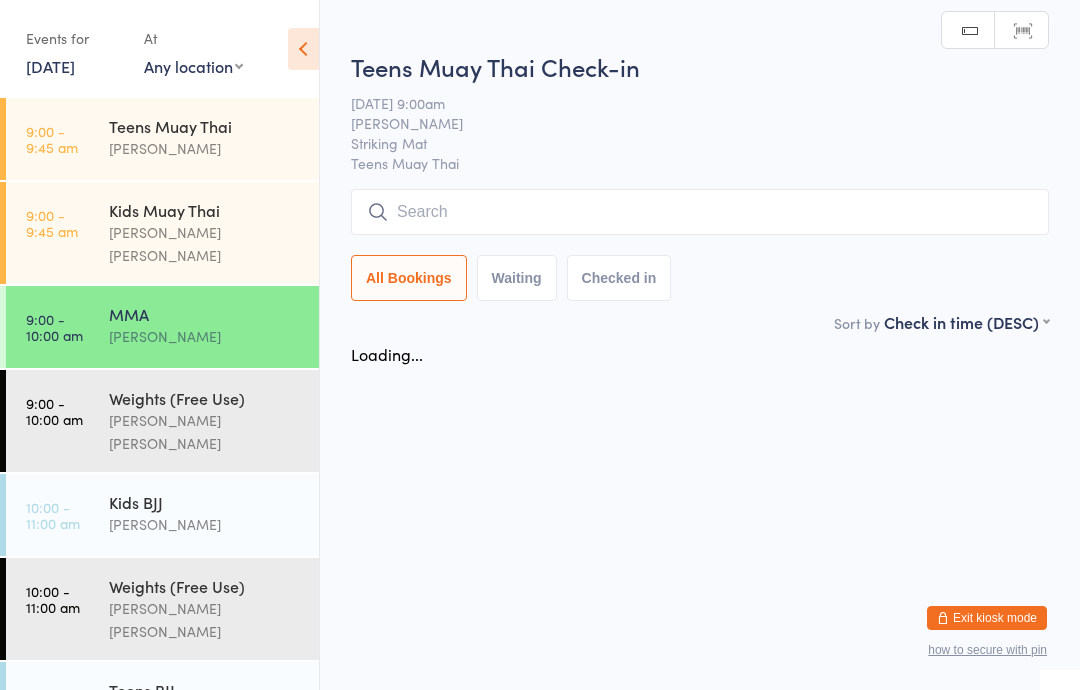 scroll, scrollTop: 0, scrollLeft: 0, axis: both 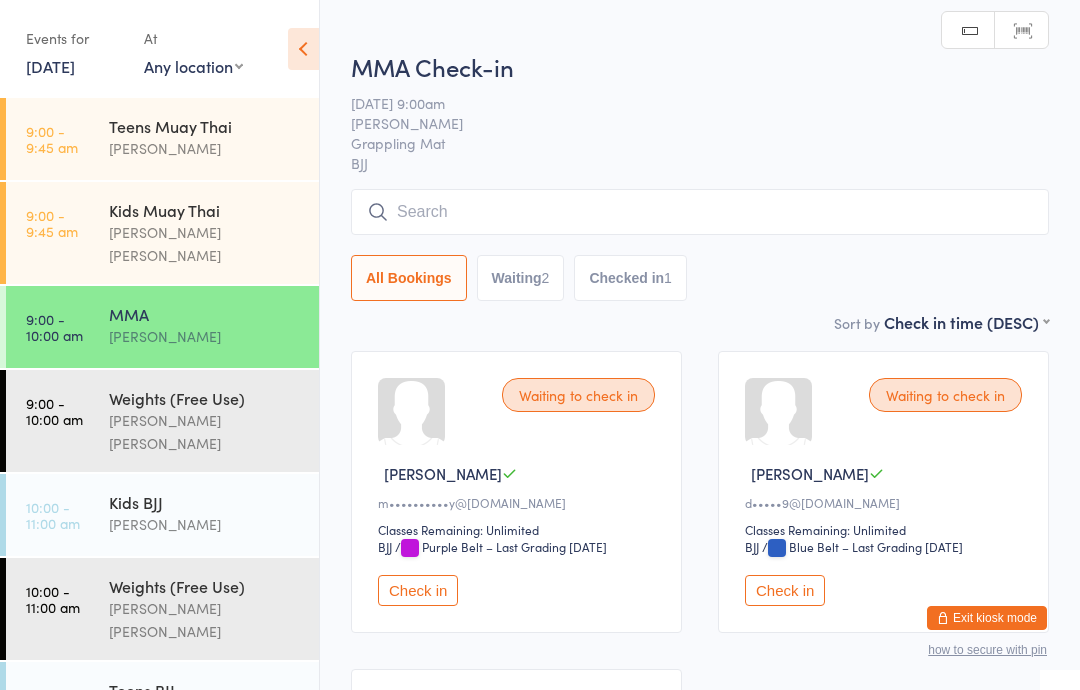 click at bounding box center (700, 212) 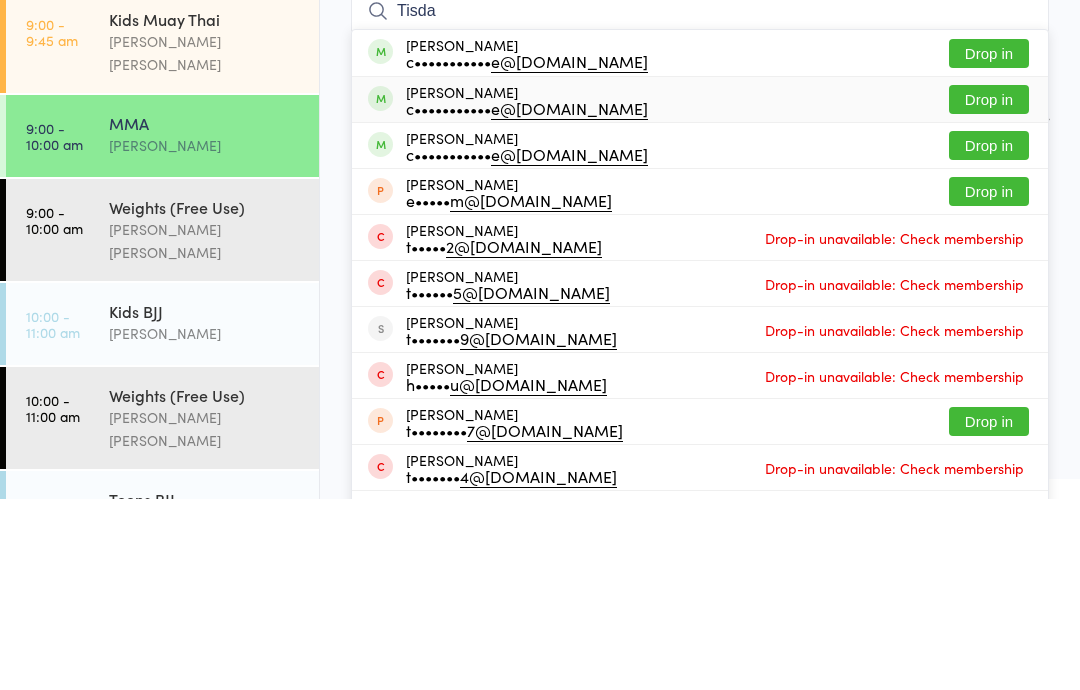 type on "Tisda" 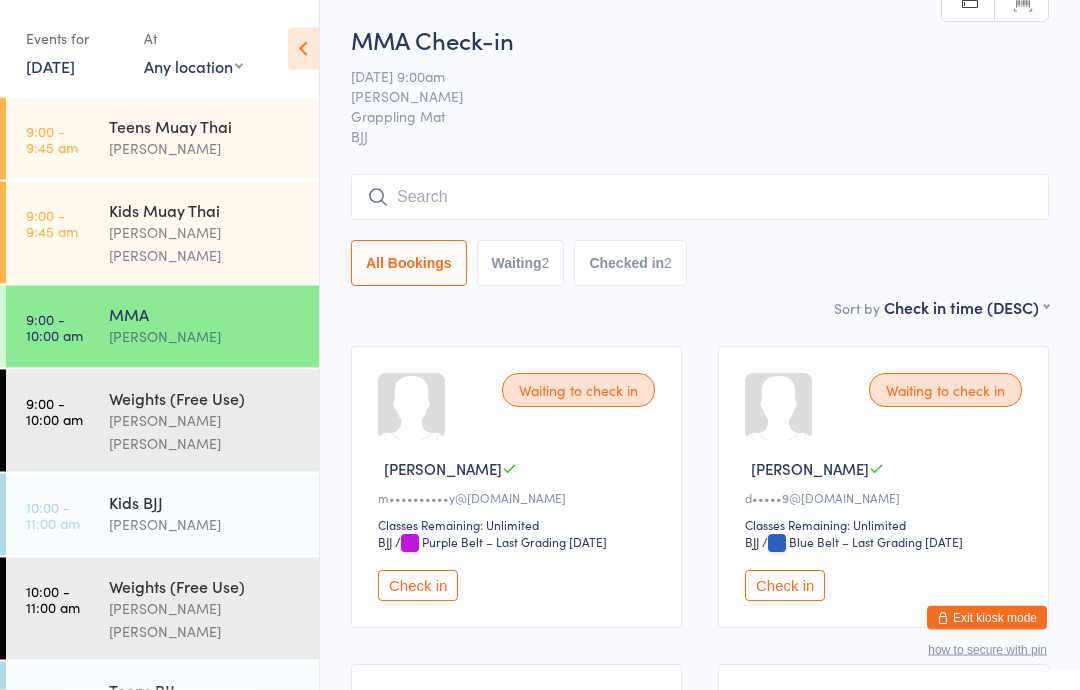 scroll, scrollTop: 0, scrollLeft: 0, axis: both 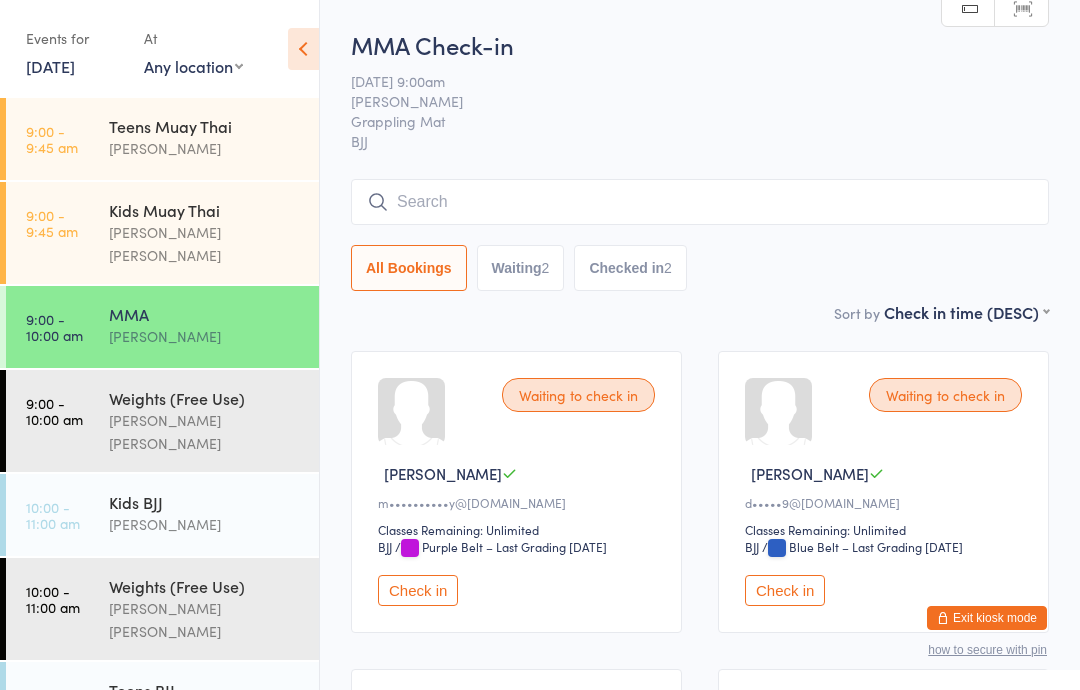 click at bounding box center [700, 202] 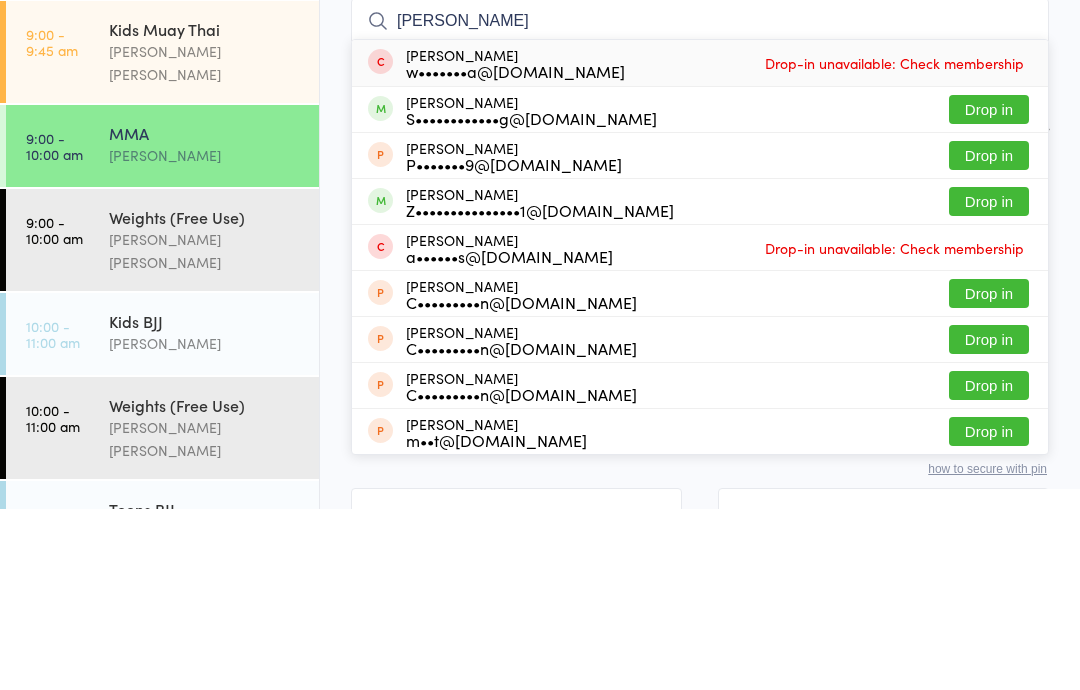 scroll, scrollTop: 181, scrollLeft: 0, axis: vertical 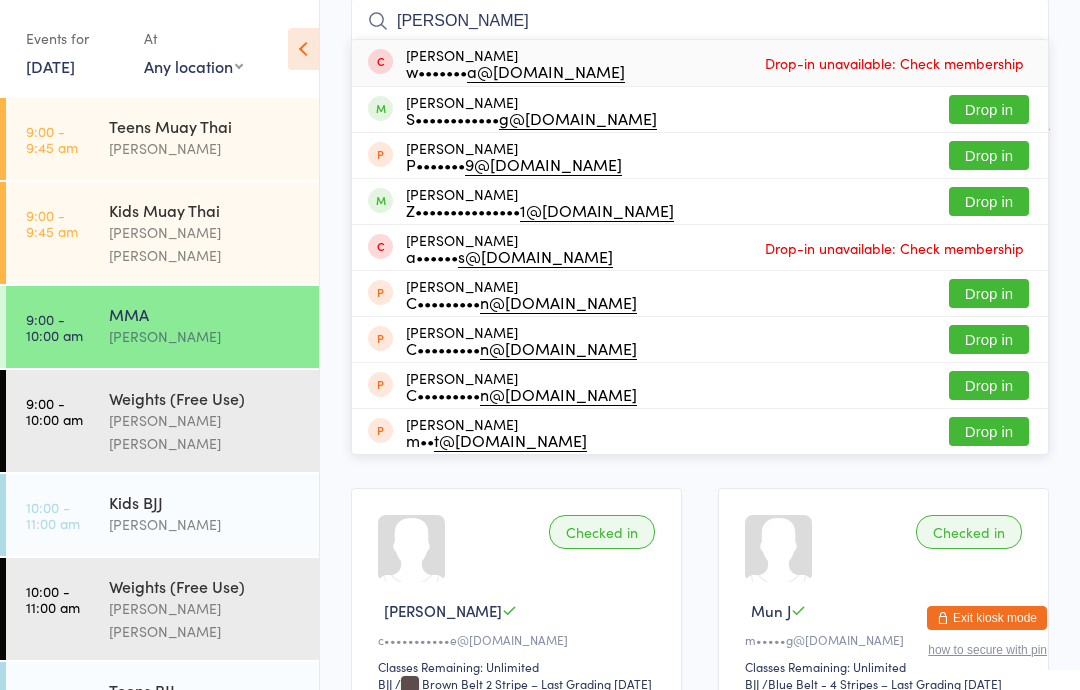 type on "[PERSON_NAME]" 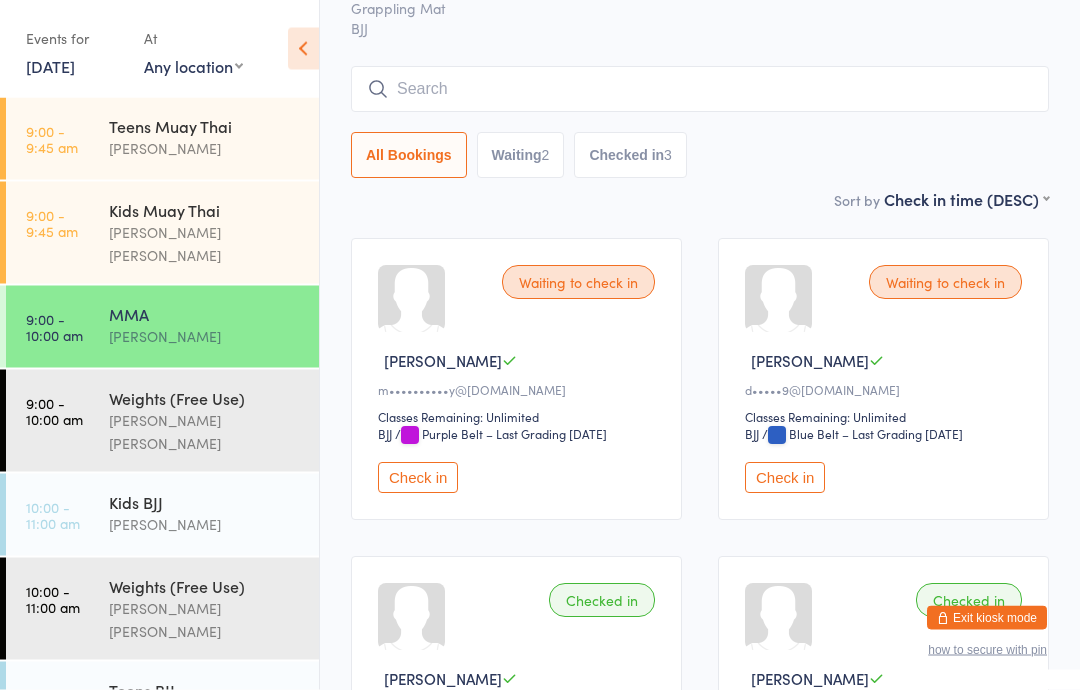 scroll, scrollTop: 0, scrollLeft: 0, axis: both 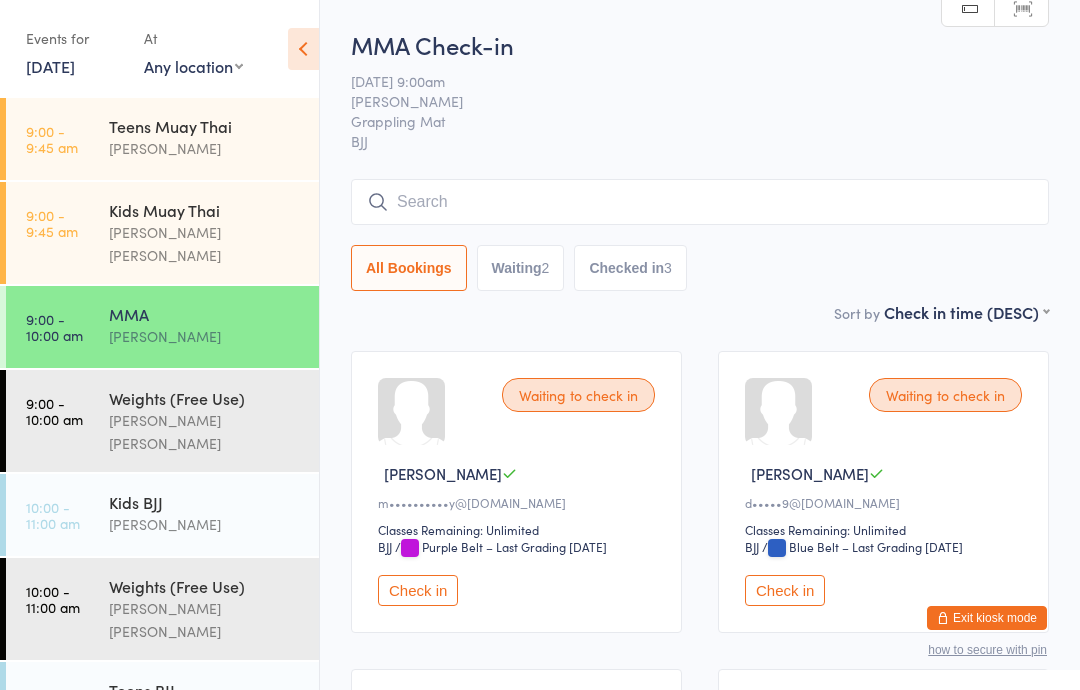 click on "[PERSON_NAME] [PERSON_NAME]" at bounding box center (205, 244) 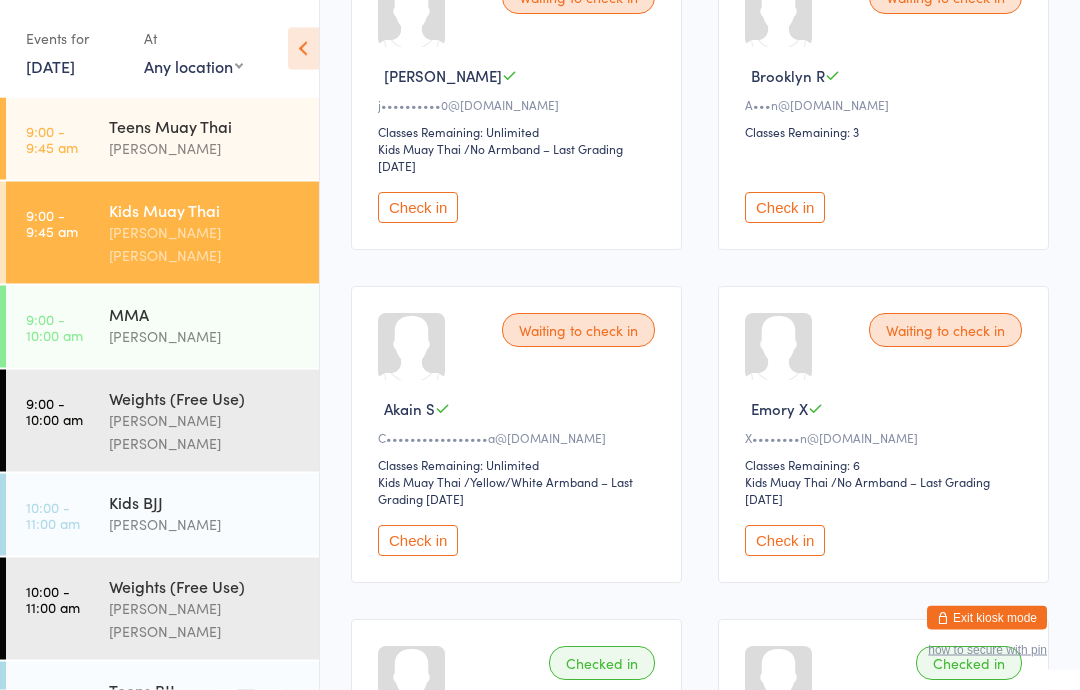 scroll, scrollTop: 799, scrollLeft: 0, axis: vertical 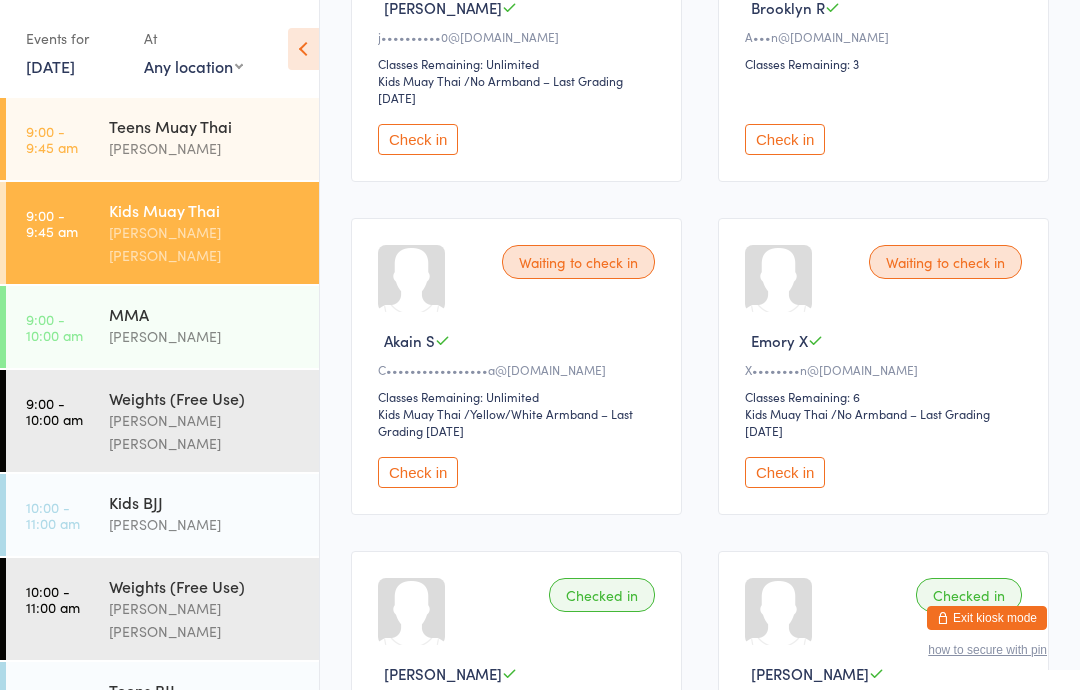 click on "Check in" at bounding box center [785, 472] 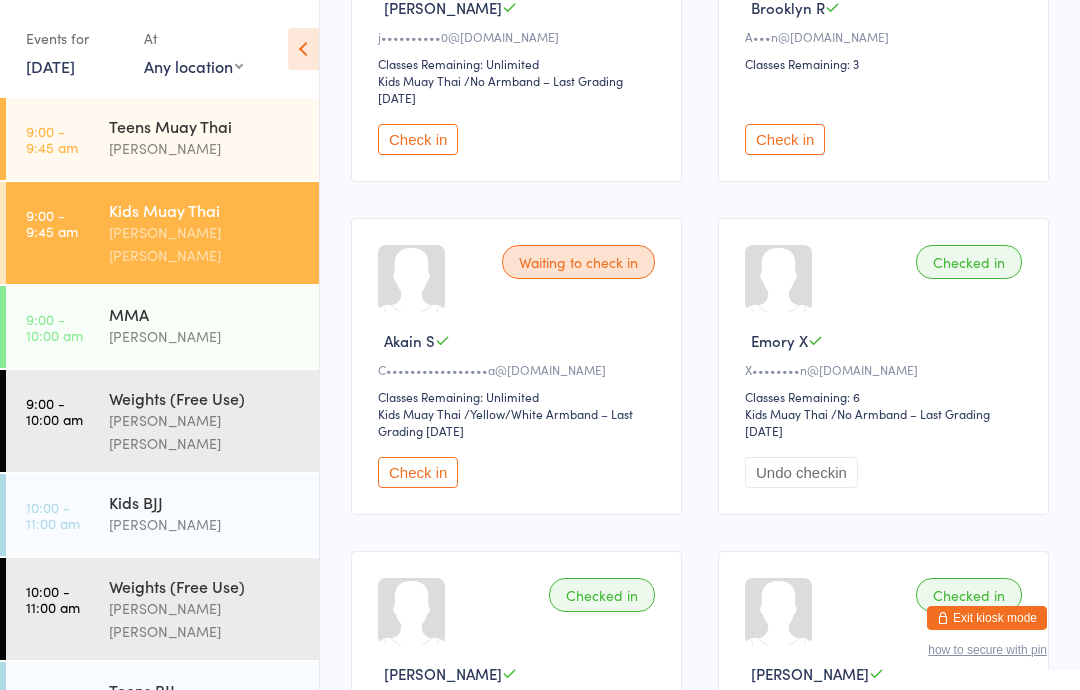 click on "Muay Thai - All Levels" at bounding box center (205, 774) 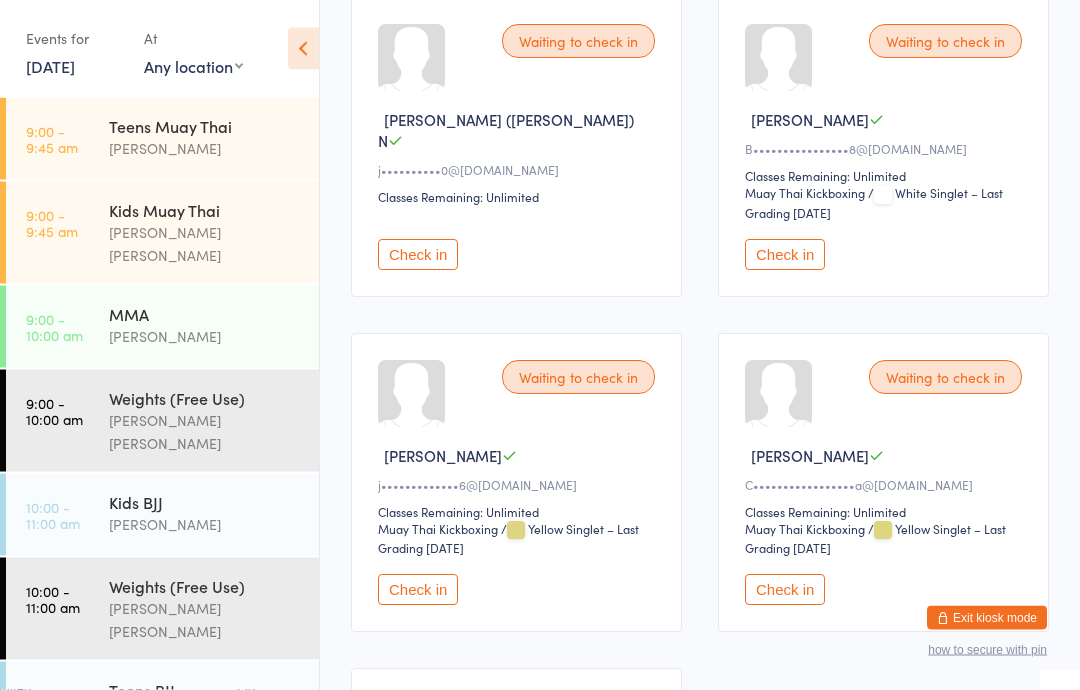 scroll, scrollTop: 1024, scrollLeft: 0, axis: vertical 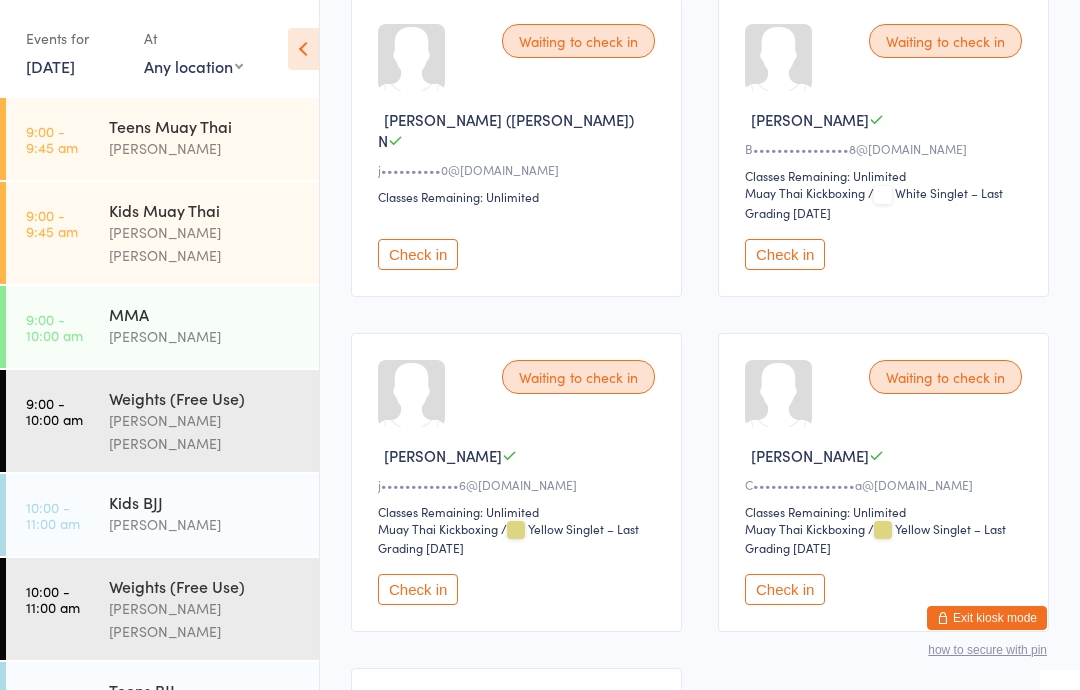 click on "Check in" at bounding box center [785, 254] 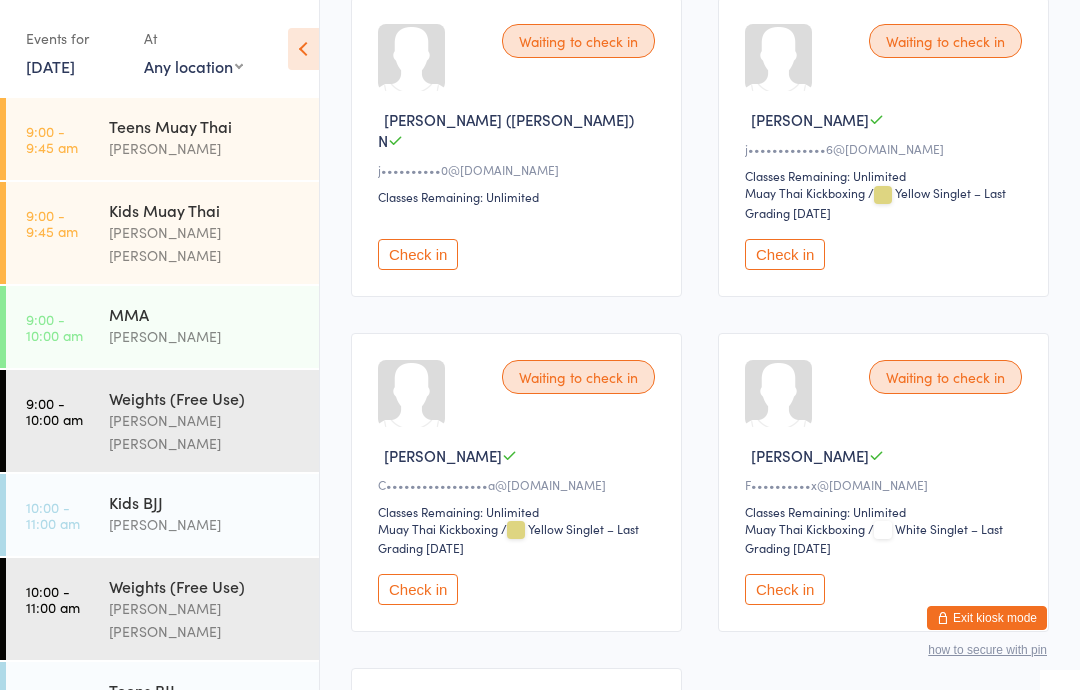 click on "Kids BJJ [PERSON_NAME]" at bounding box center [214, 513] 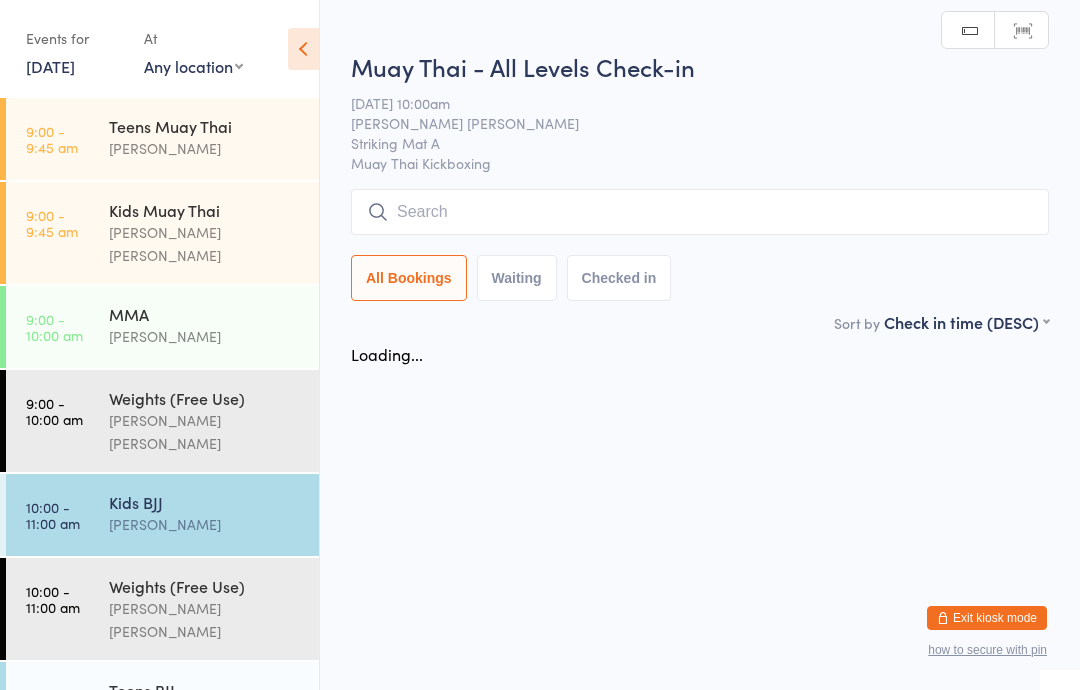 scroll, scrollTop: 0, scrollLeft: 0, axis: both 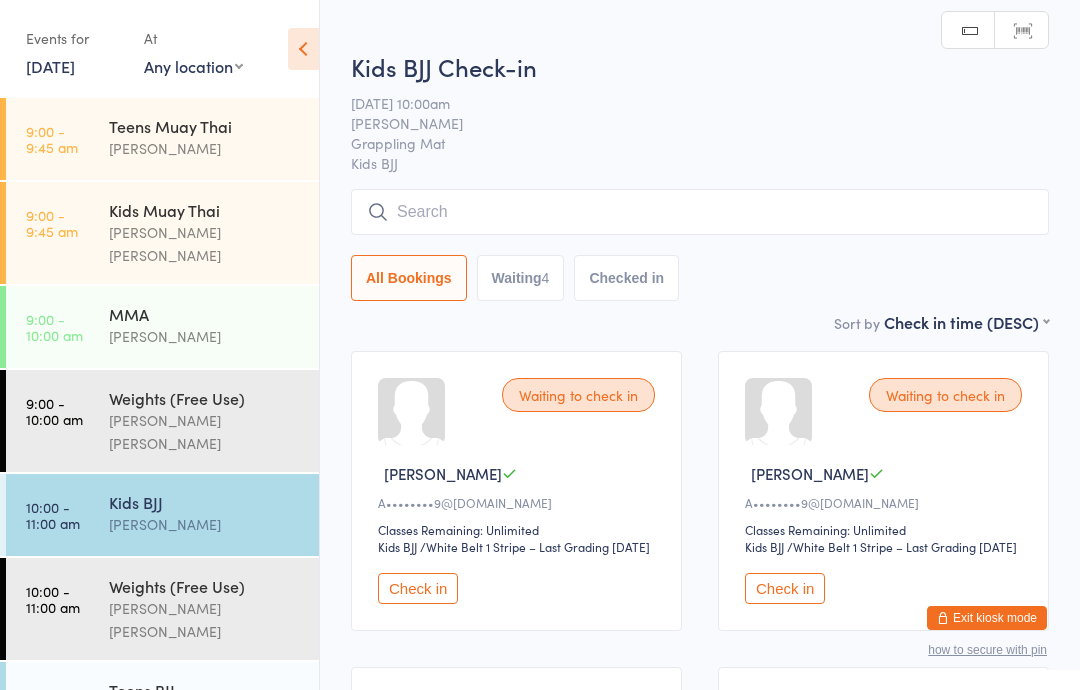 click at bounding box center (700, 212) 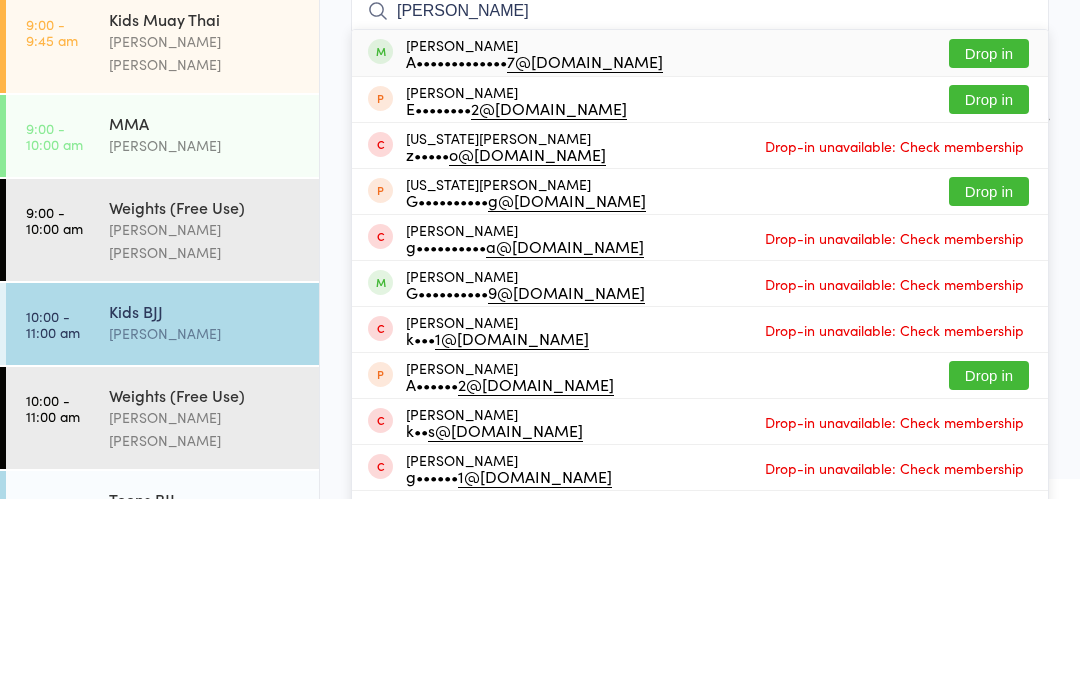 type on "[PERSON_NAME]" 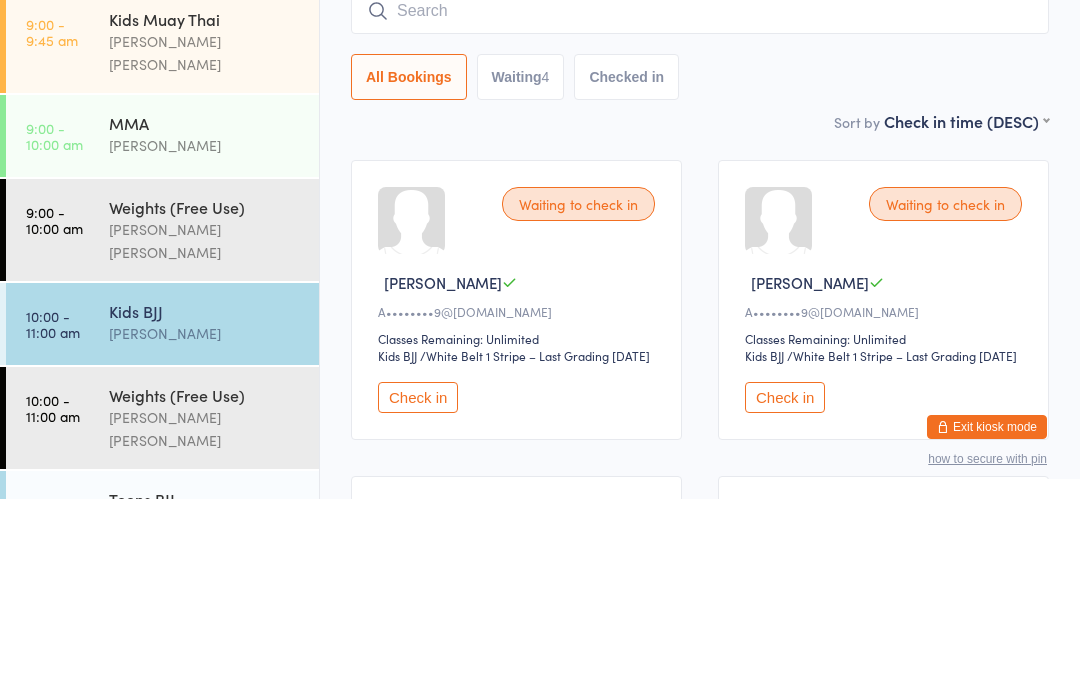 scroll, scrollTop: 191, scrollLeft: 0, axis: vertical 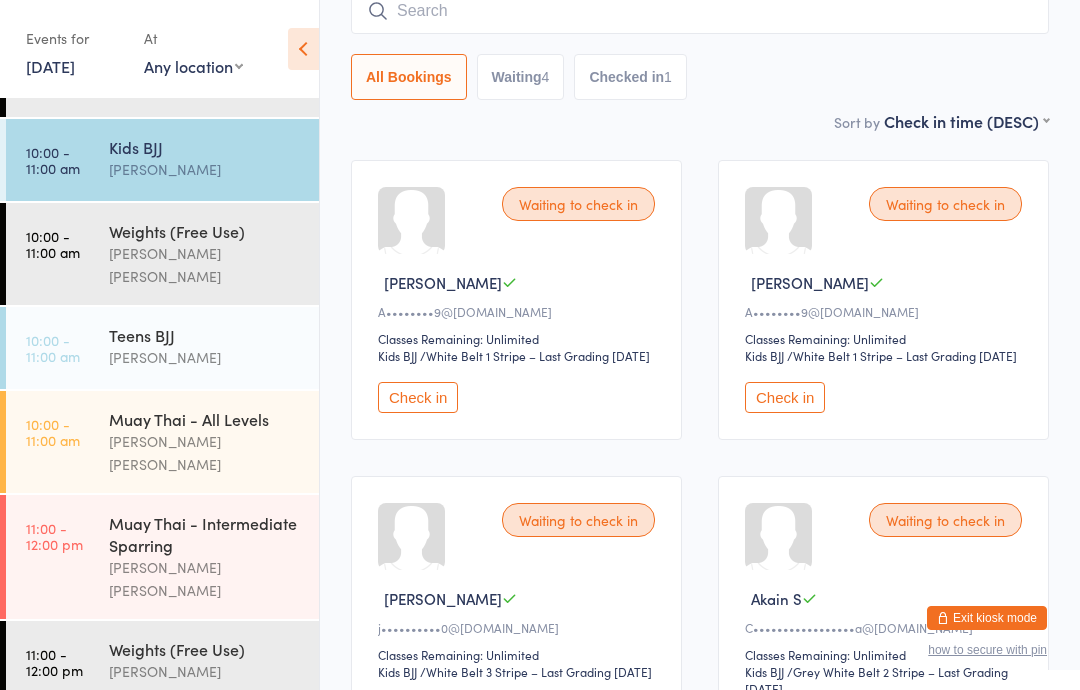 click on "[PERSON_NAME] [PERSON_NAME]" at bounding box center [205, 453] 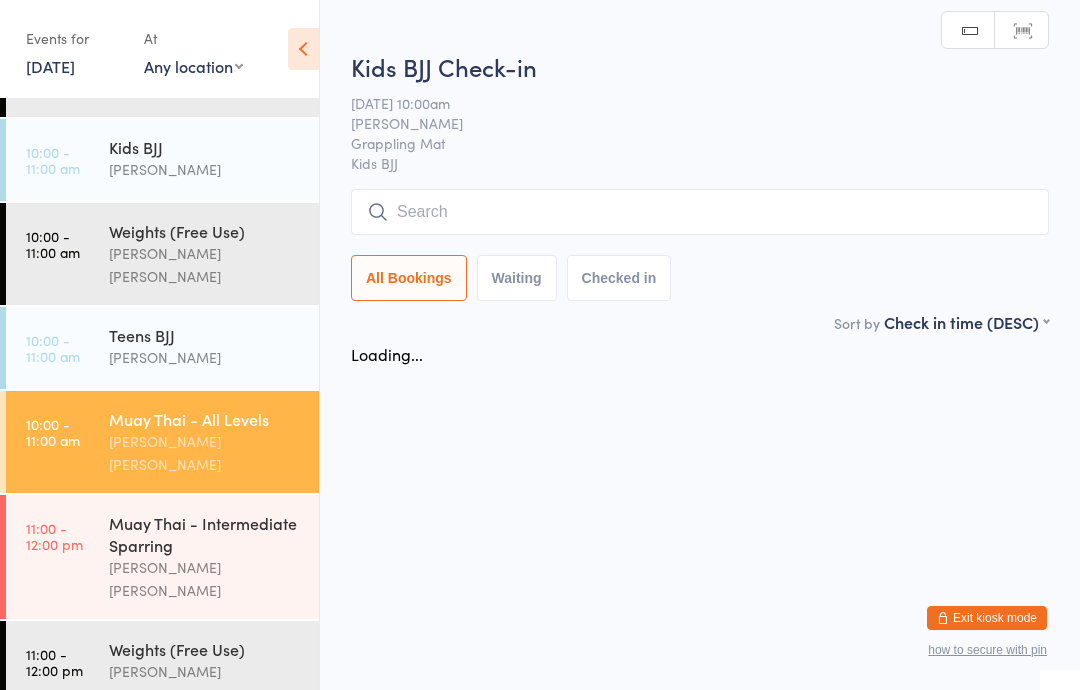 scroll, scrollTop: 0, scrollLeft: 0, axis: both 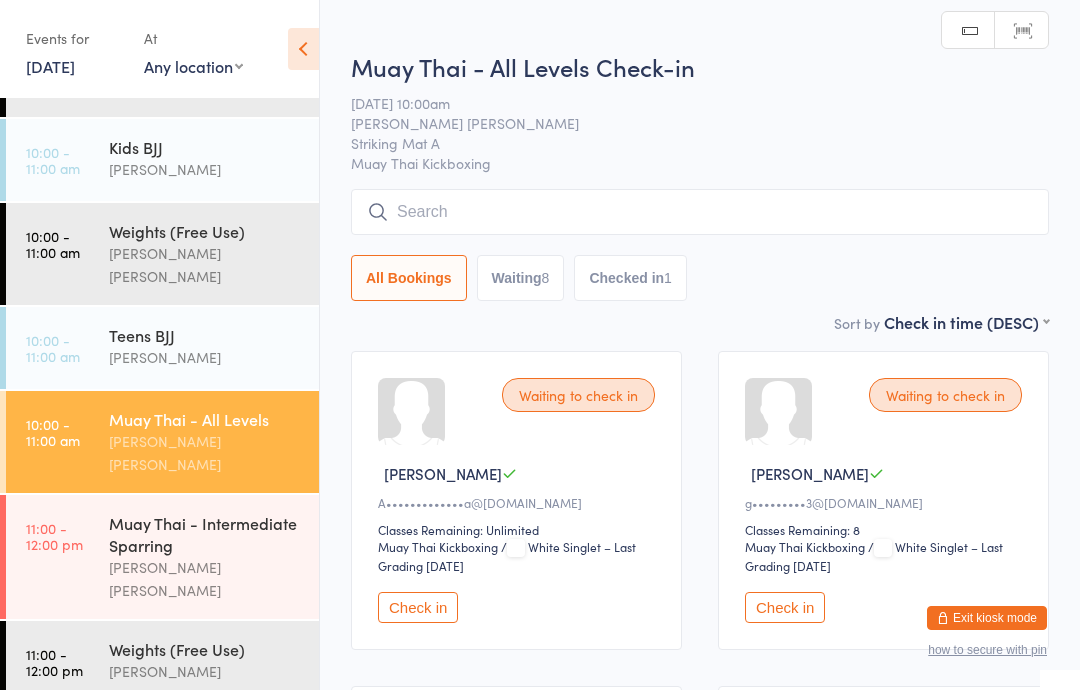 click at bounding box center (700, 212) 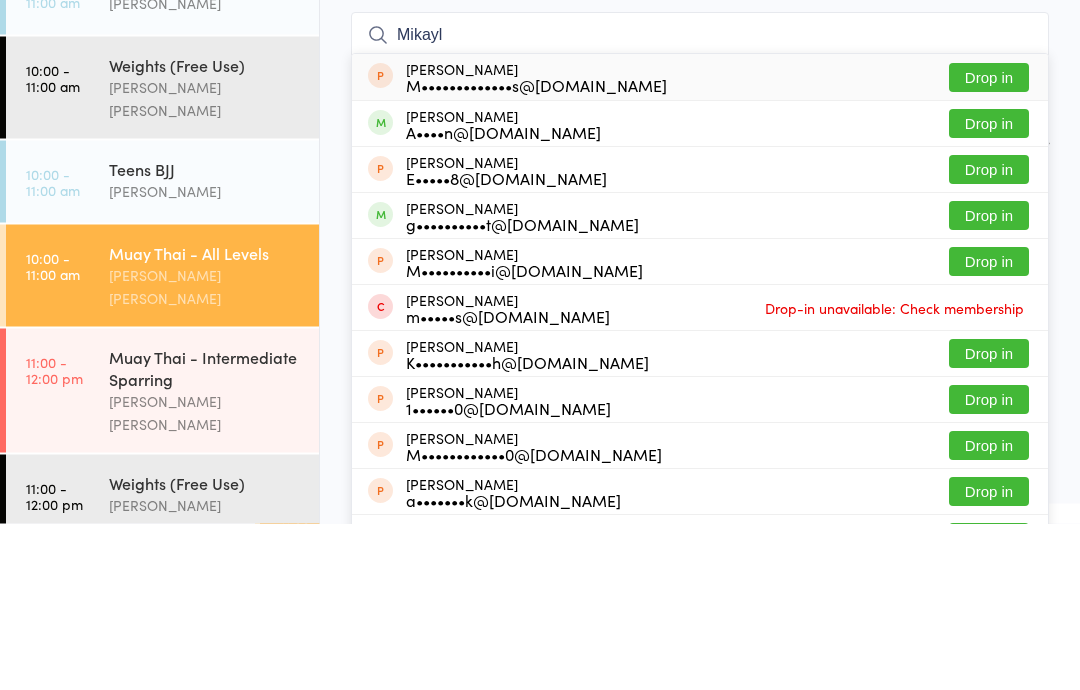scroll, scrollTop: 354, scrollLeft: 0, axis: vertical 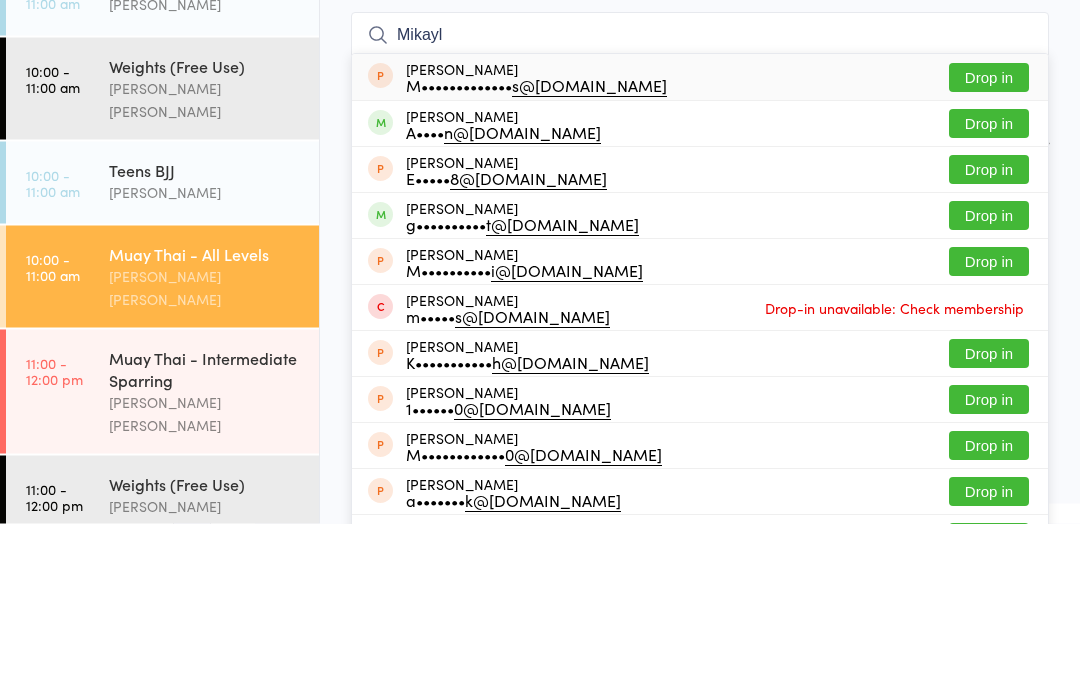 type on "Mikayl" 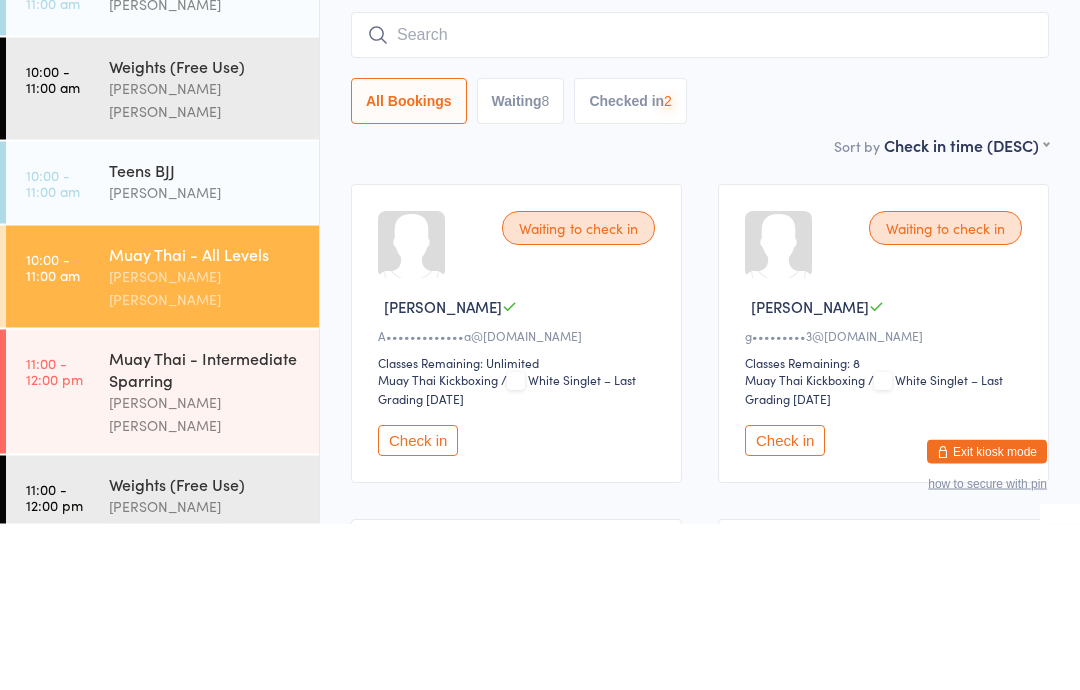 scroll, scrollTop: 167, scrollLeft: 0, axis: vertical 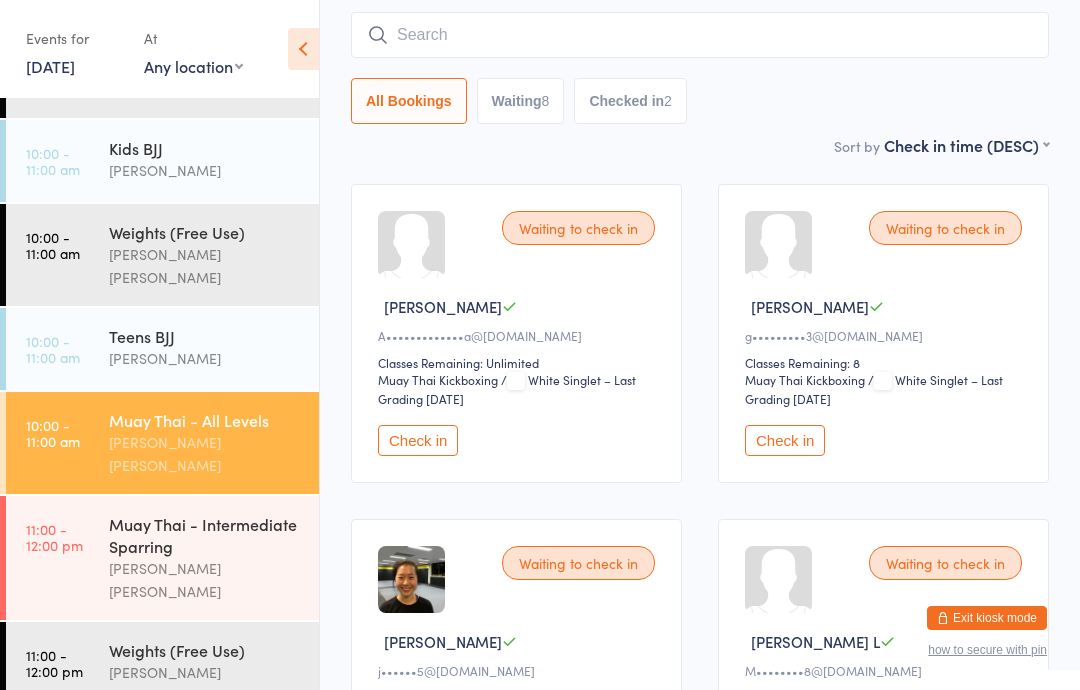 click on "[PERSON_NAME]" at bounding box center (205, 170) 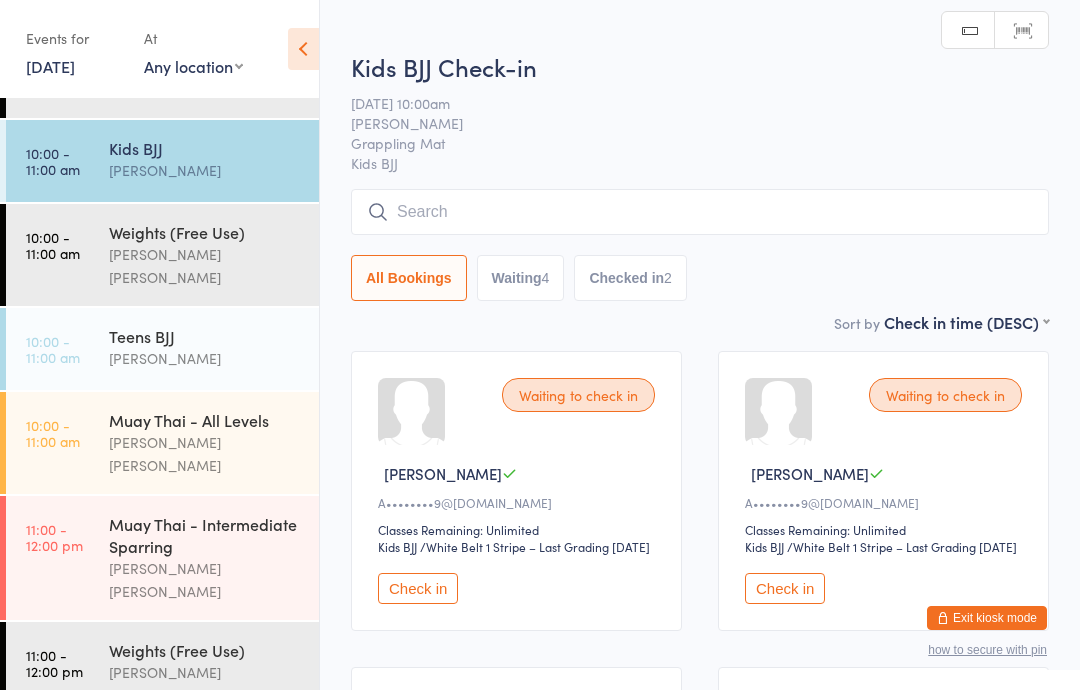 click at bounding box center [700, 212] 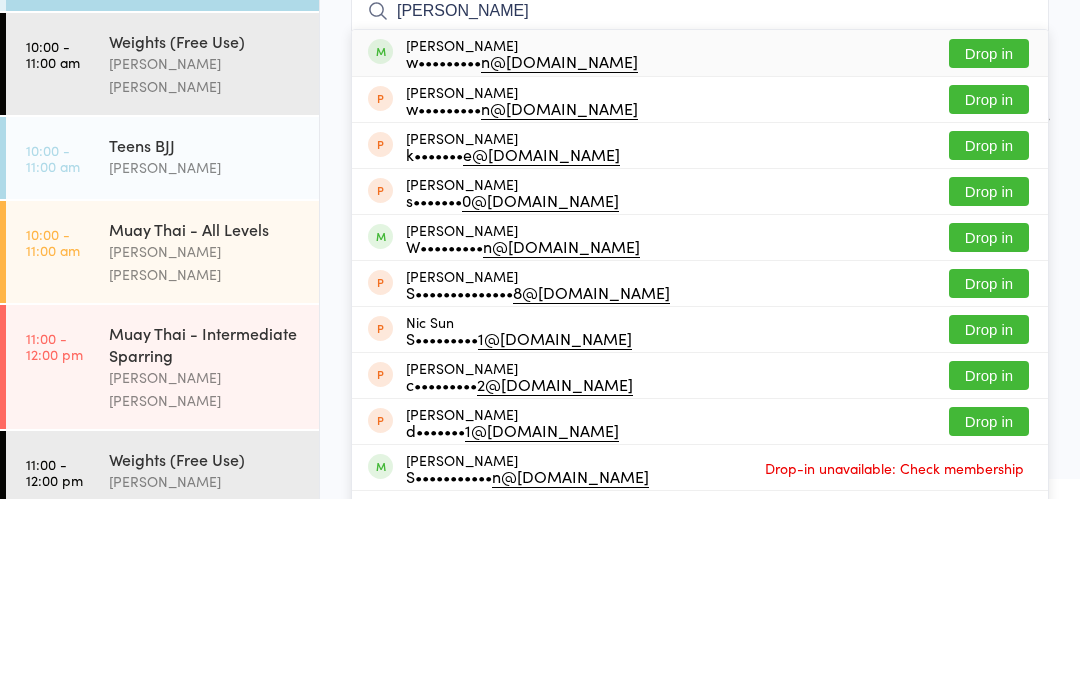 scroll, scrollTop: 275, scrollLeft: 0, axis: vertical 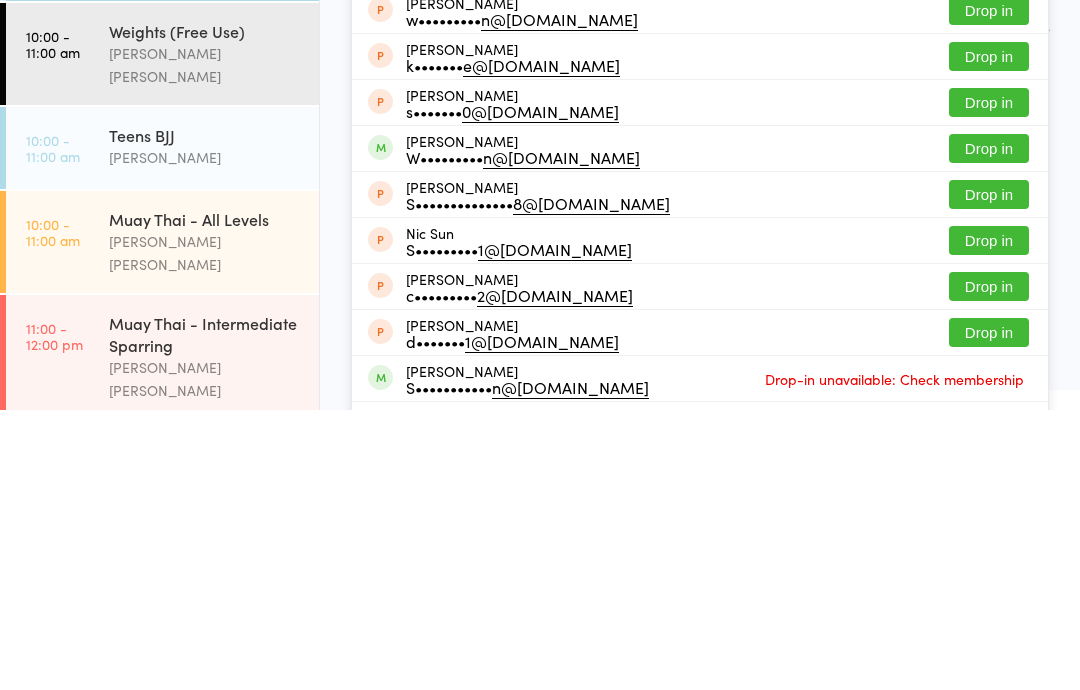 type on "[PERSON_NAME]" 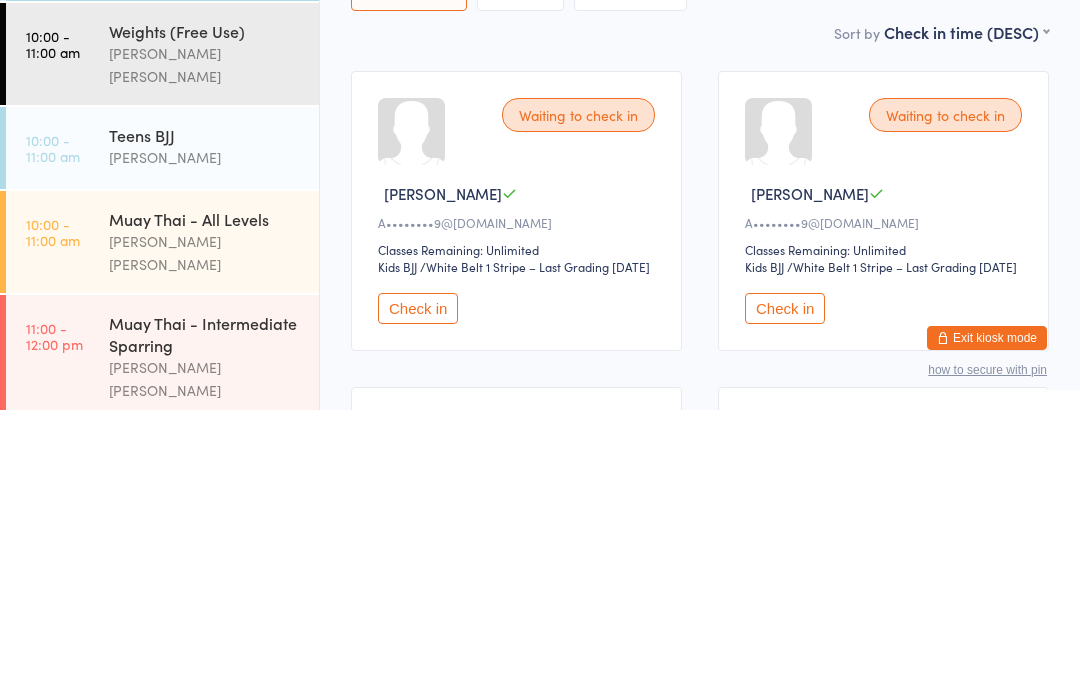 type 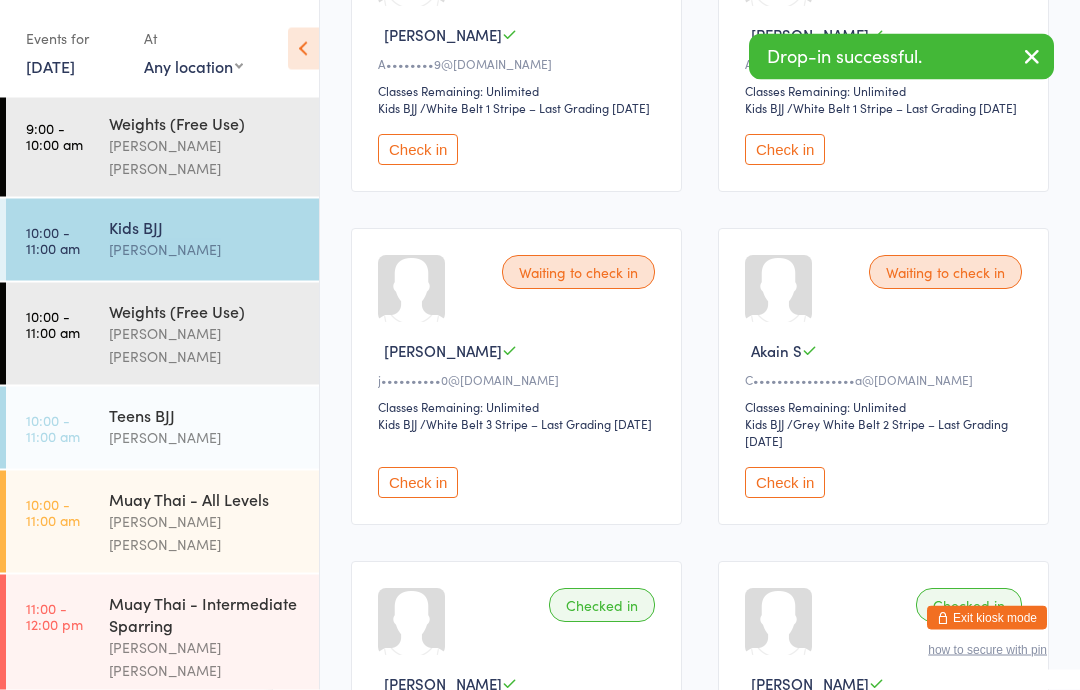 scroll, scrollTop: 439, scrollLeft: 0, axis: vertical 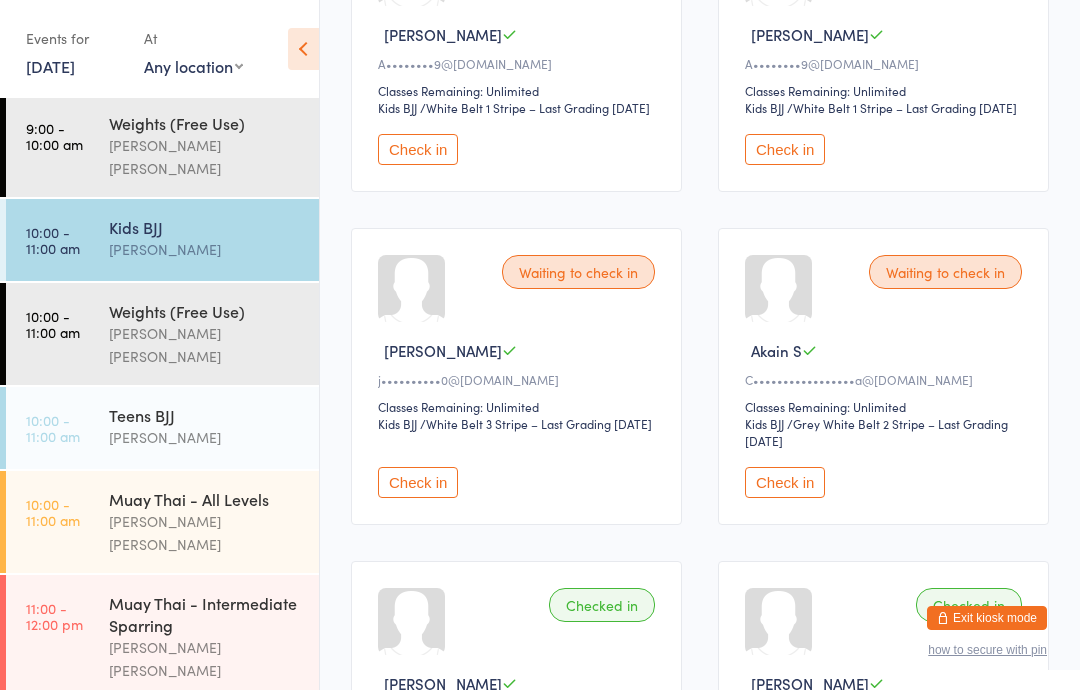 click on "10:00 - 11:00 am Teens [PERSON_NAME]" at bounding box center (162, 428) 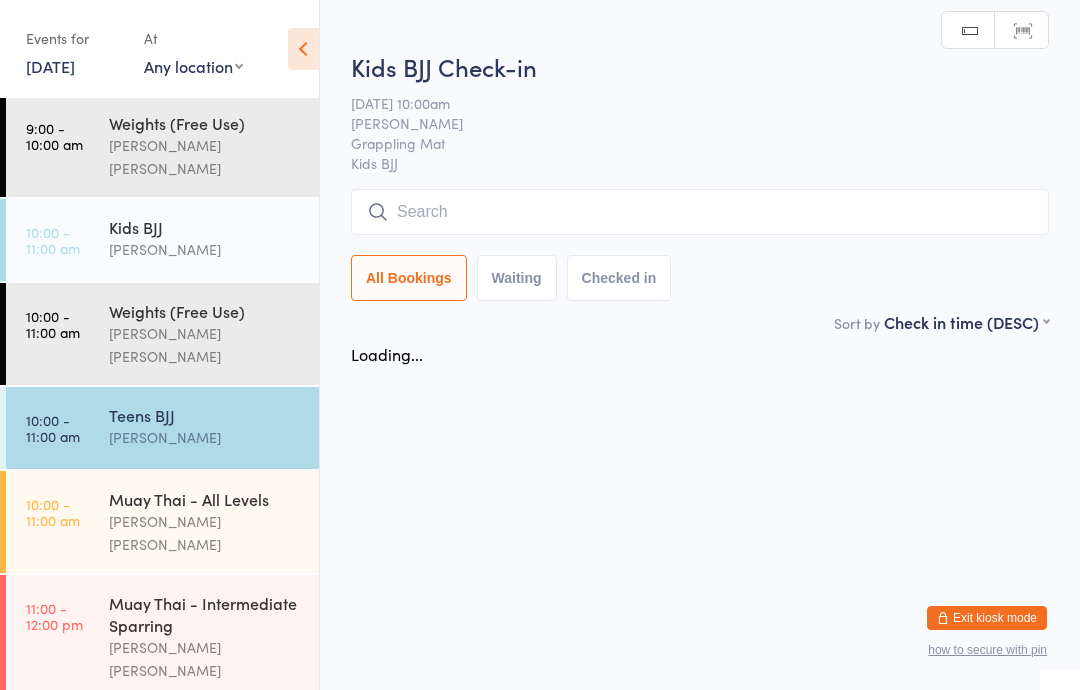 scroll, scrollTop: 0, scrollLeft: 0, axis: both 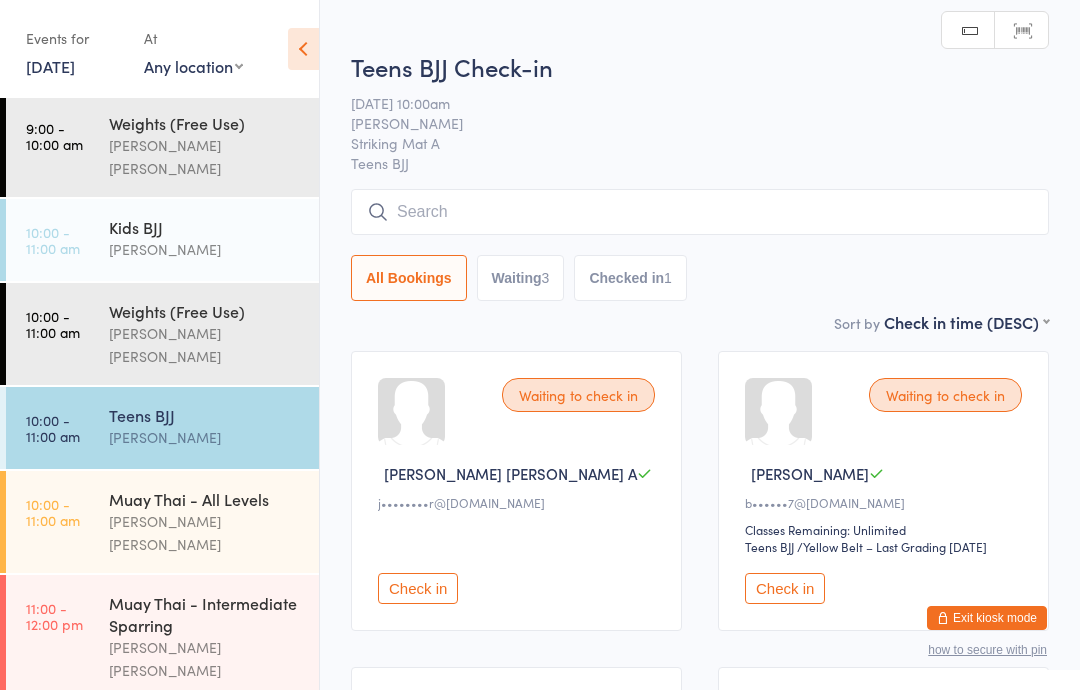 click at bounding box center [700, 212] 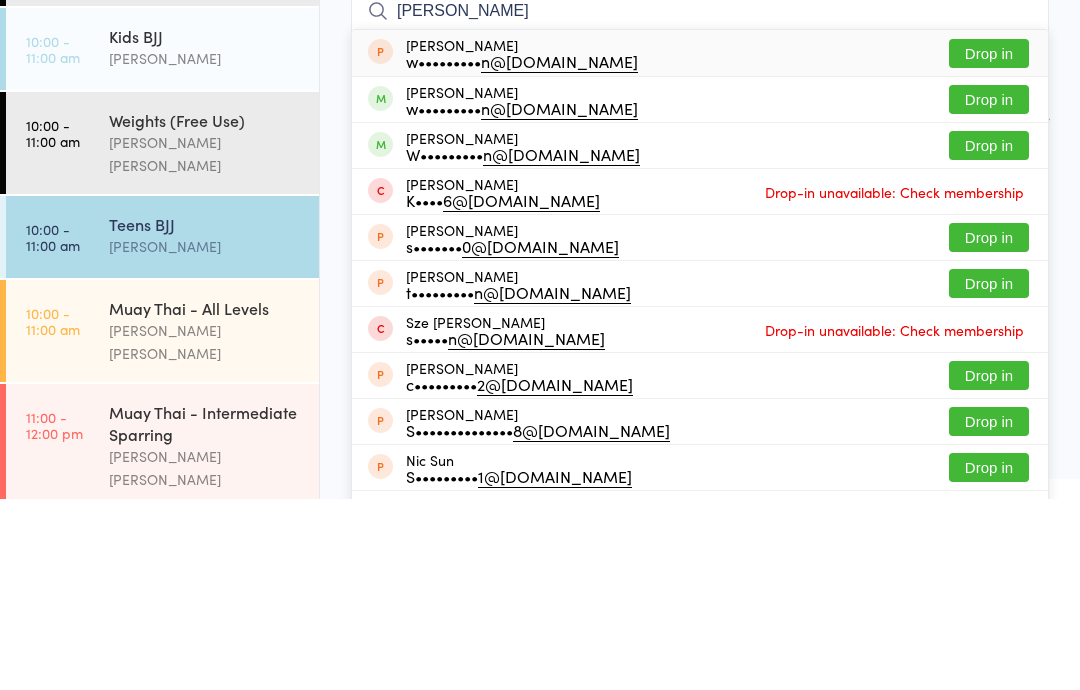 type on "[PERSON_NAME]" 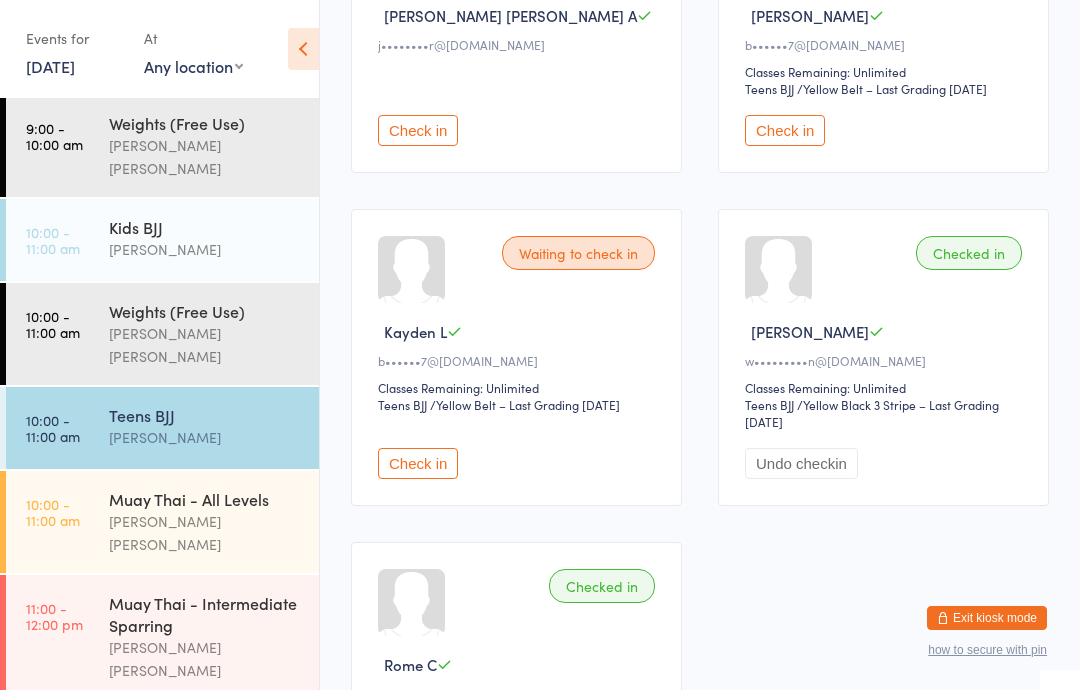 click on "[PERSON_NAME] [PERSON_NAME]" at bounding box center [205, 533] 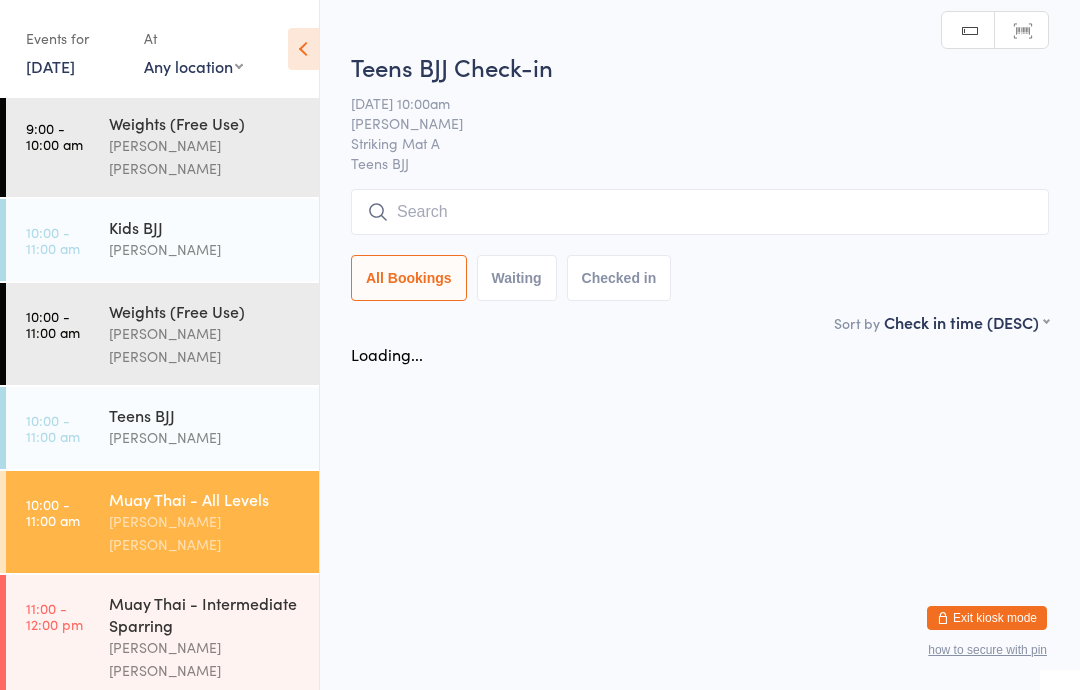 scroll, scrollTop: 0, scrollLeft: 0, axis: both 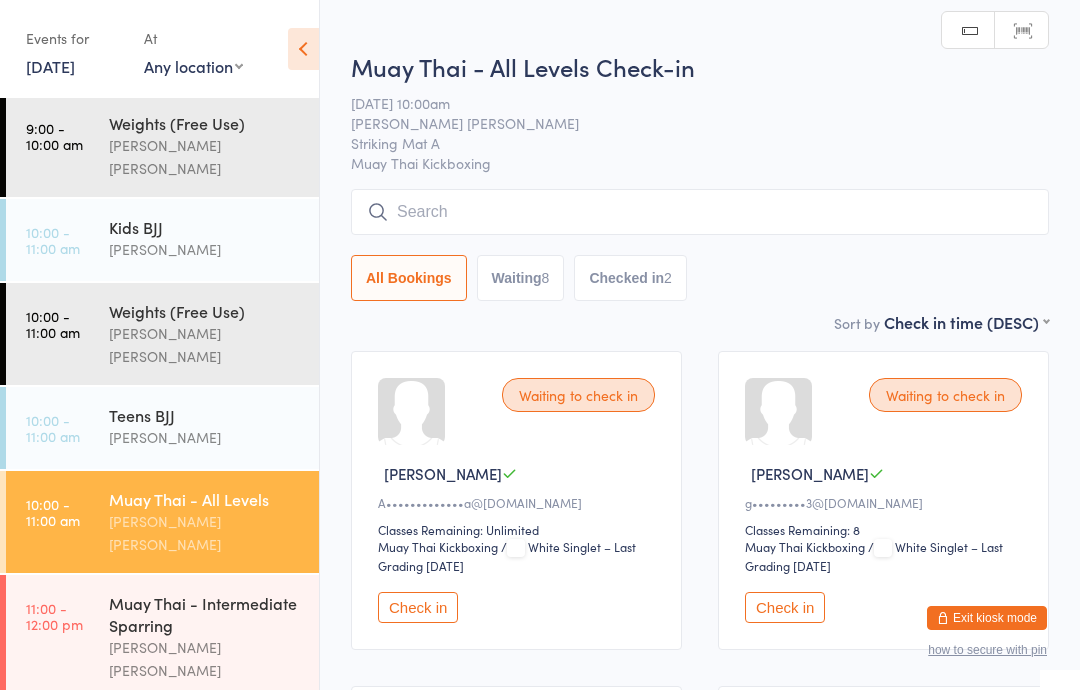 click on "Check in" at bounding box center (418, 607) 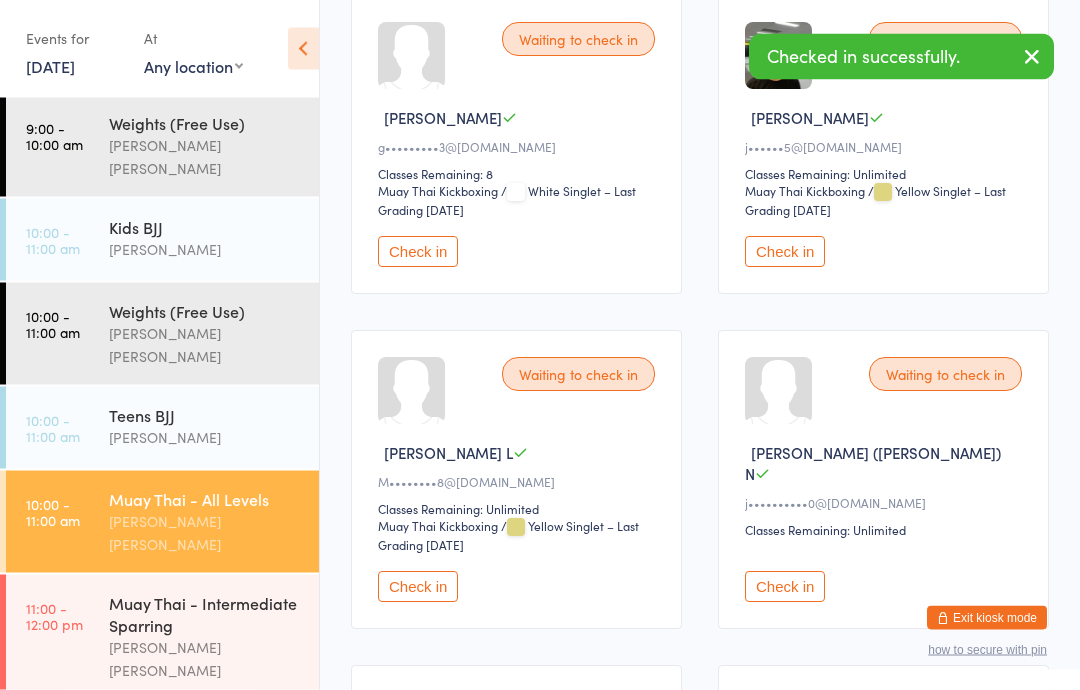 scroll, scrollTop: 362, scrollLeft: 0, axis: vertical 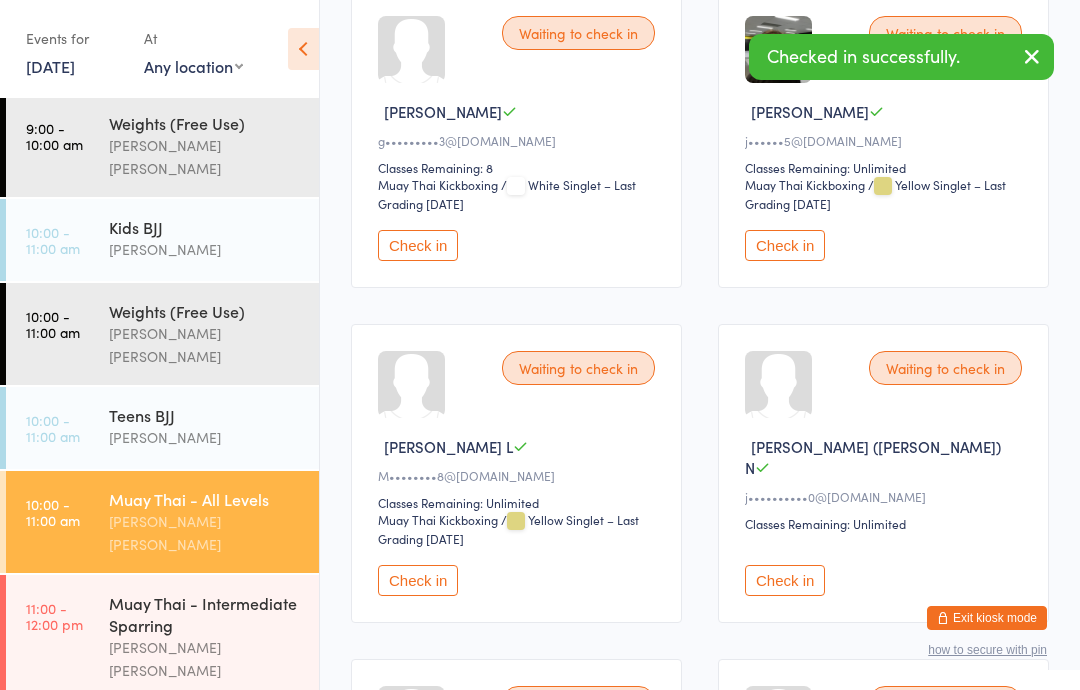 click on "Check in" at bounding box center (418, 580) 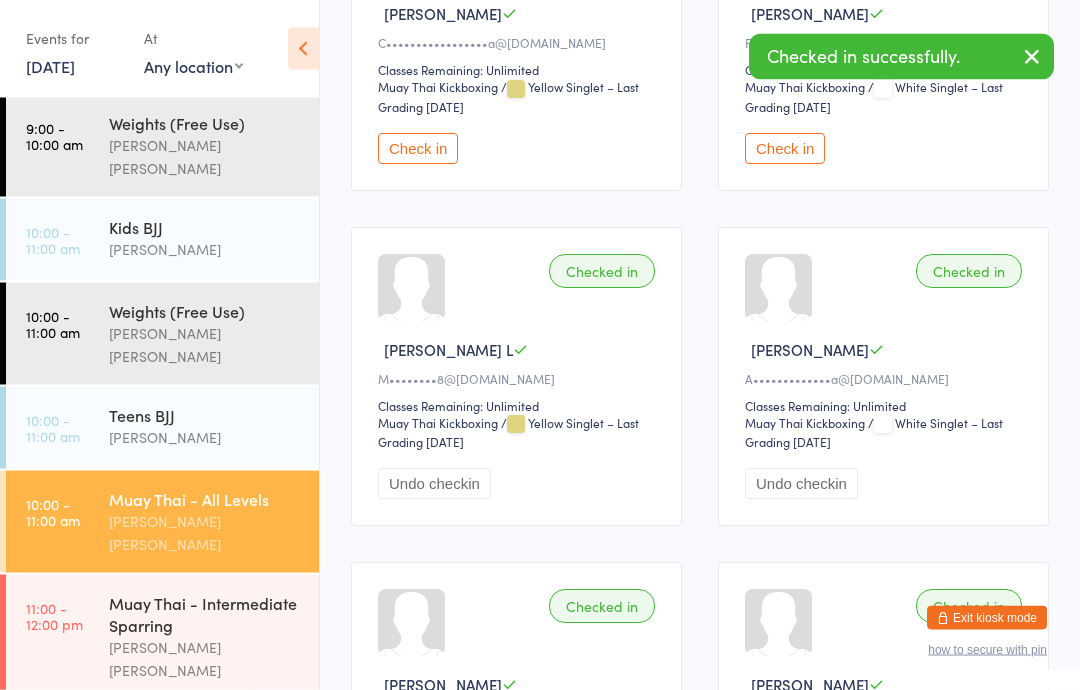 scroll, scrollTop: 1127, scrollLeft: 0, axis: vertical 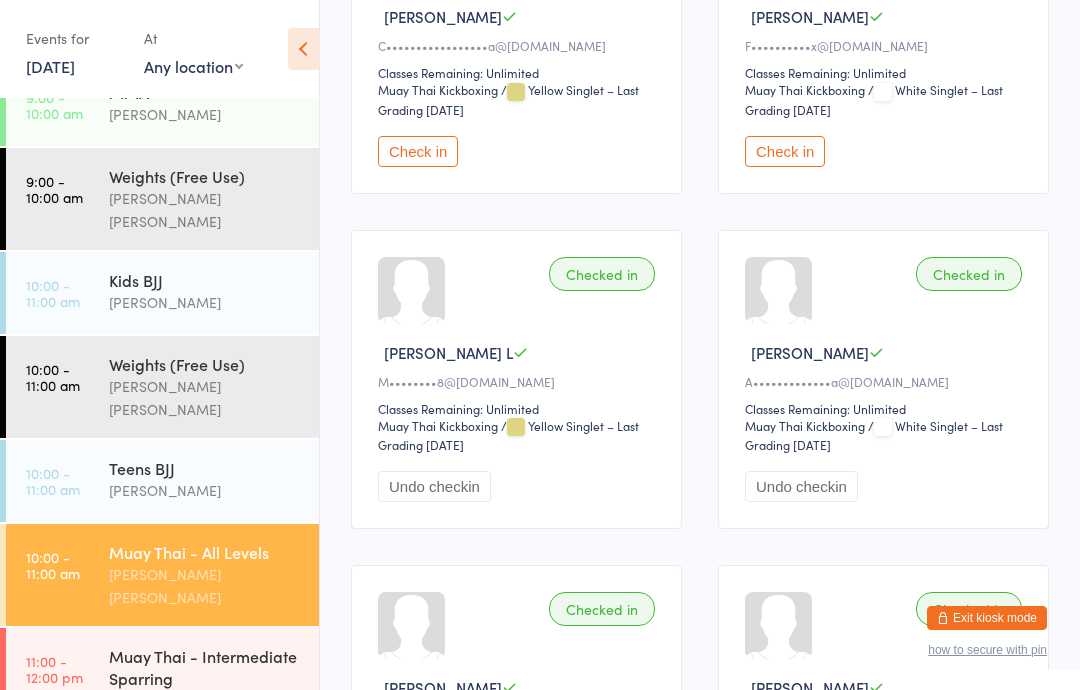 click on "10:00 - 11:00 am" at bounding box center (53, 293) 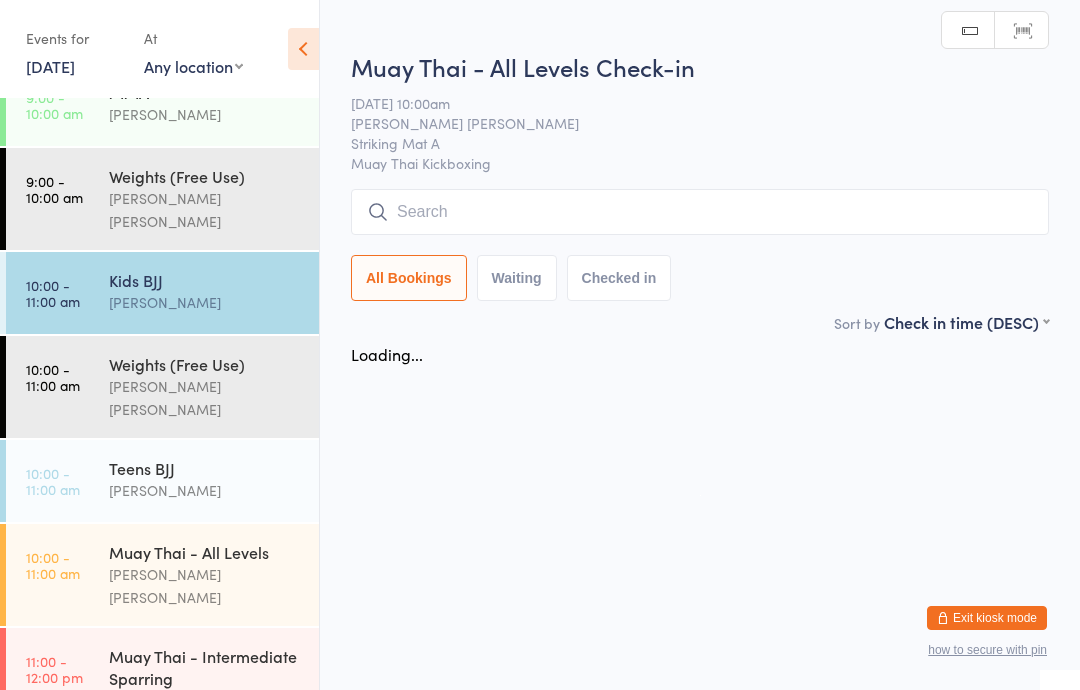 scroll, scrollTop: 0, scrollLeft: 0, axis: both 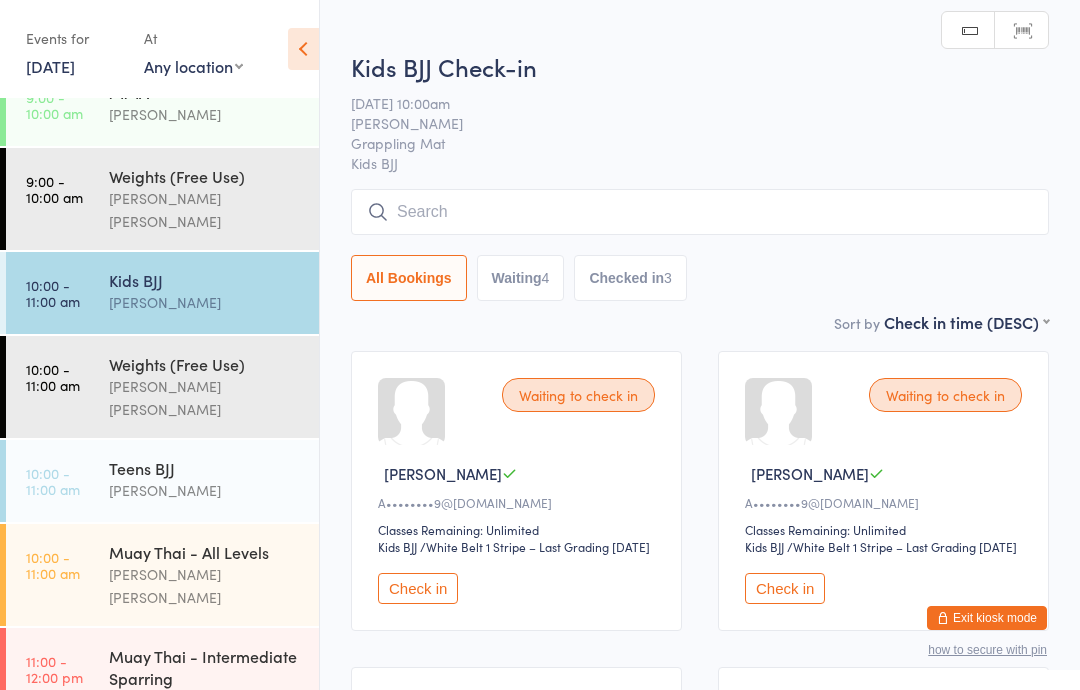 click at bounding box center [700, 212] 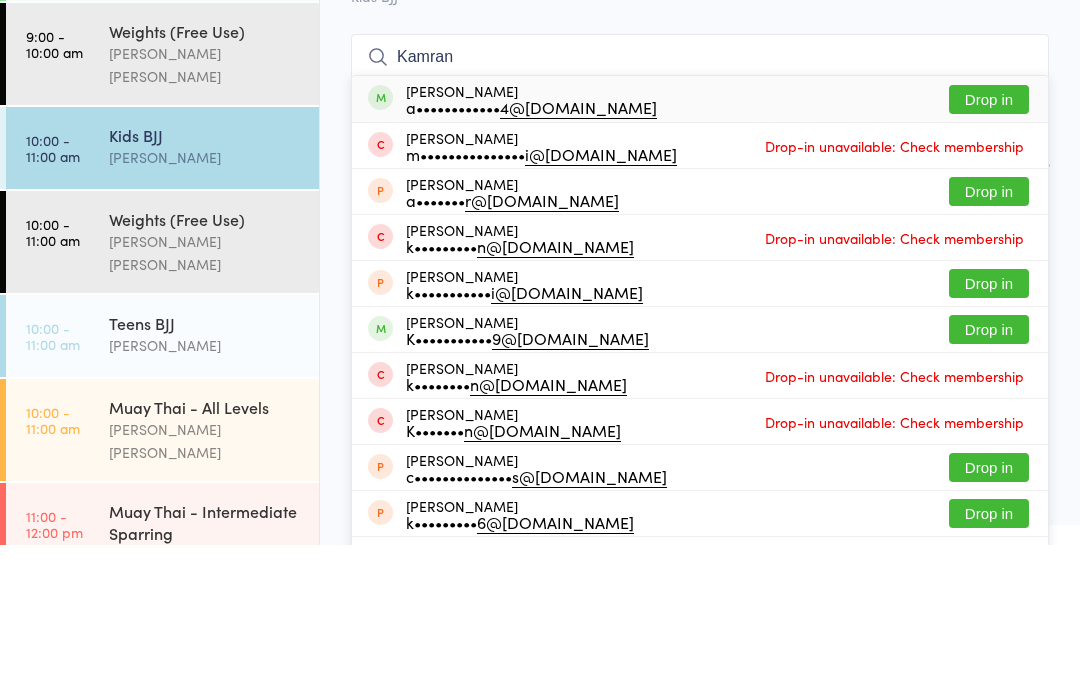 type on "Kamran" 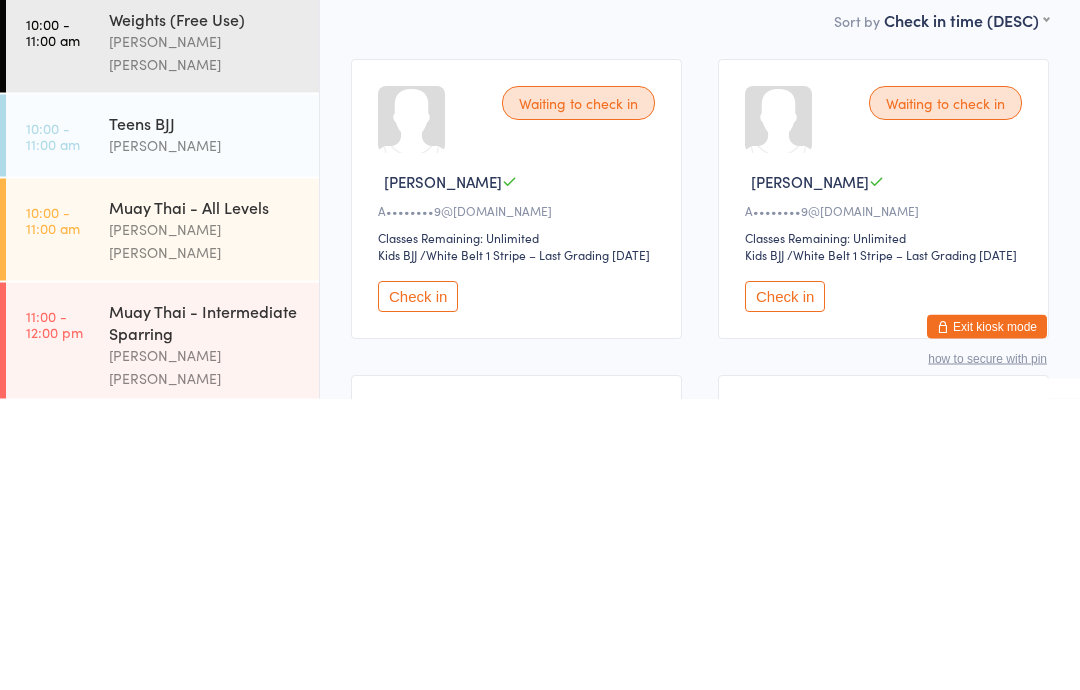scroll, scrollTop: 275, scrollLeft: 0, axis: vertical 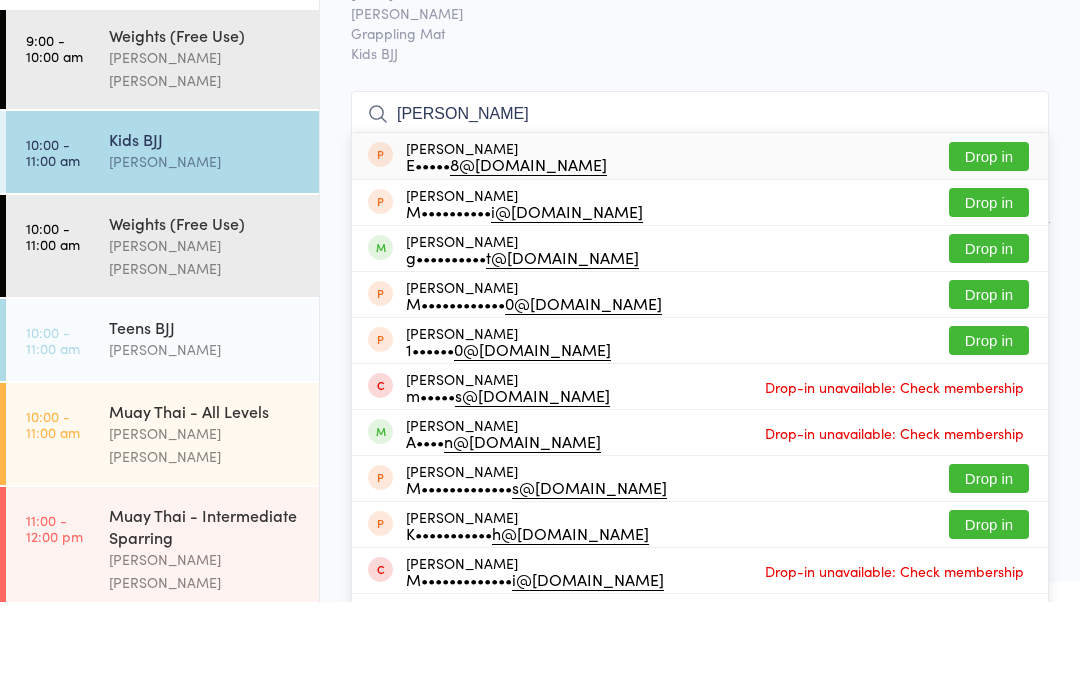 type on "[PERSON_NAME]" 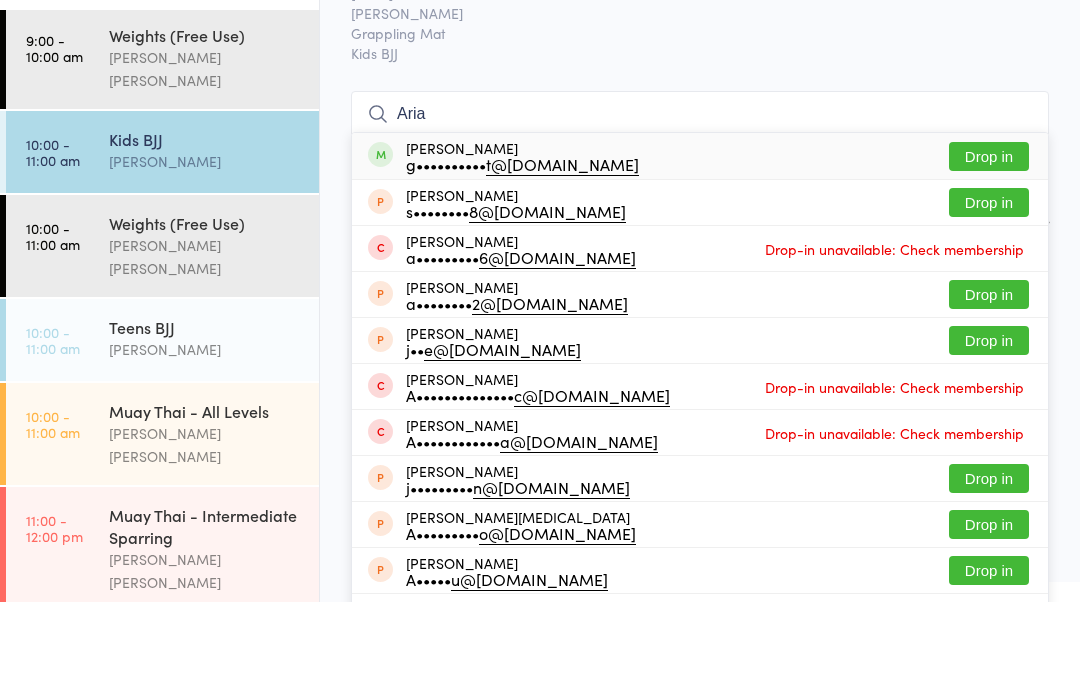 type on "Aria" 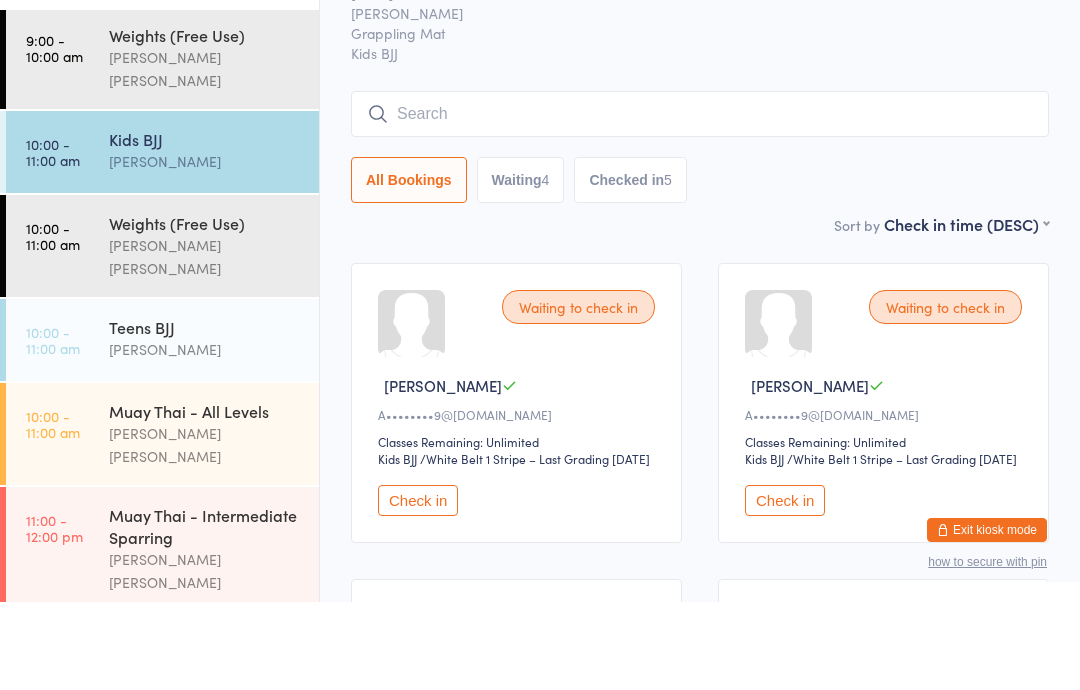 scroll, scrollTop: 88, scrollLeft: 0, axis: vertical 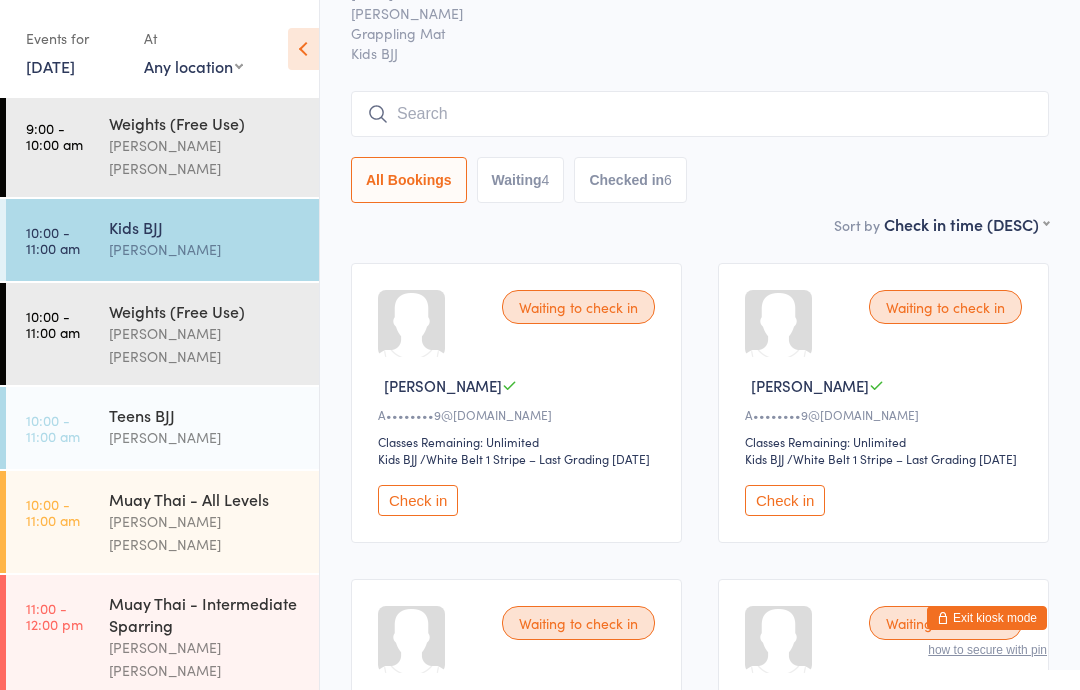 click at bounding box center (700, 114) 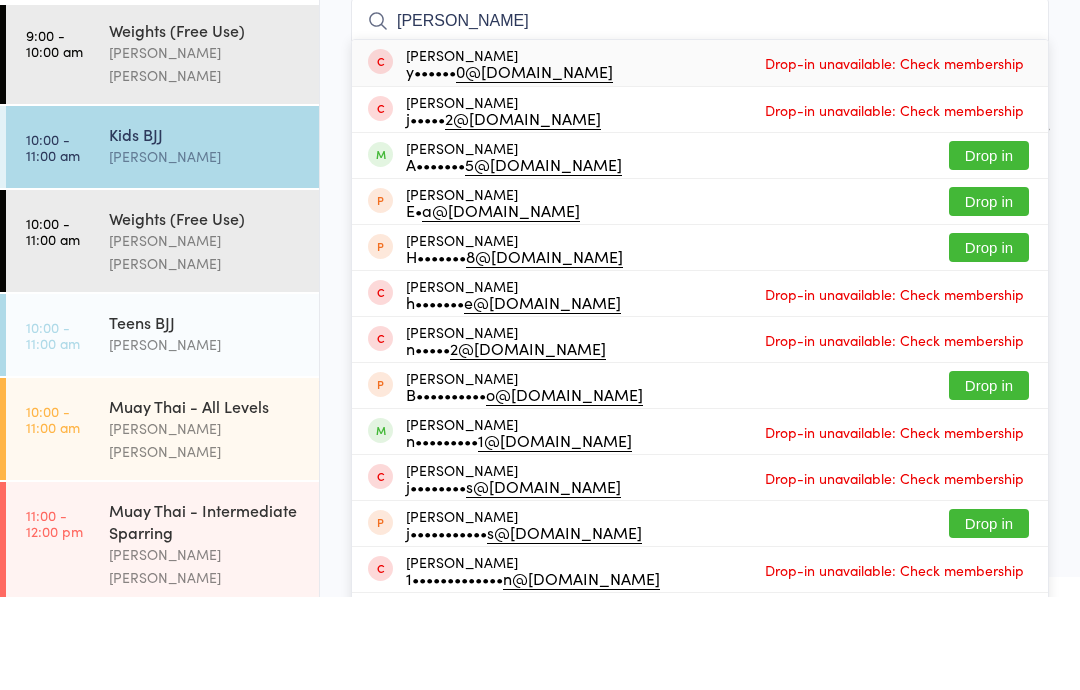 type on "[PERSON_NAME]" 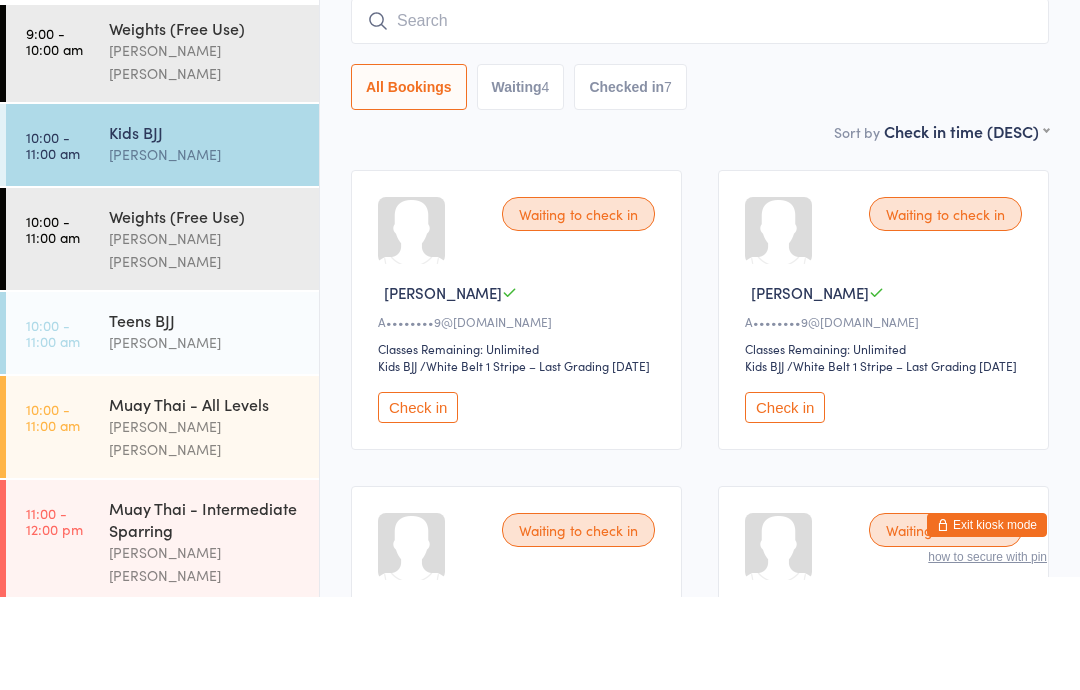 scroll, scrollTop: 275, scrollLeft: 0, axis: vertical 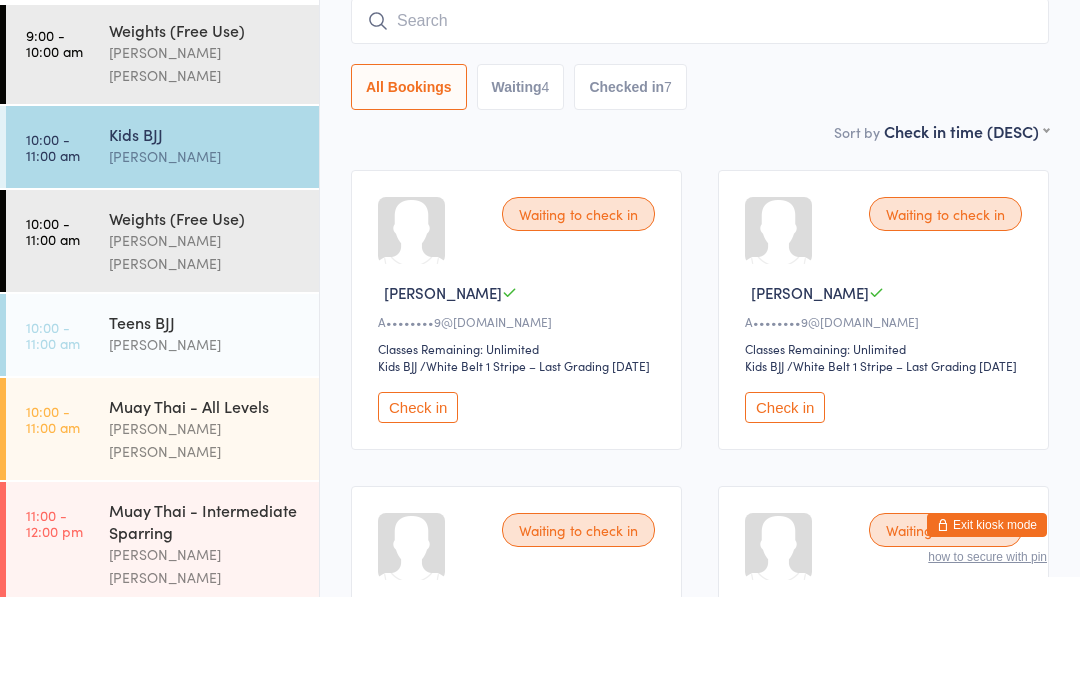 click on "Kids BJJ Check-in [DATE] 10:00am  [PERSON_NAME]  Grappling Mat  Kids BJJ  Manual search Scanner input All Bookings Waiting  4 Checked in  7" at bounding box center (700, 76) 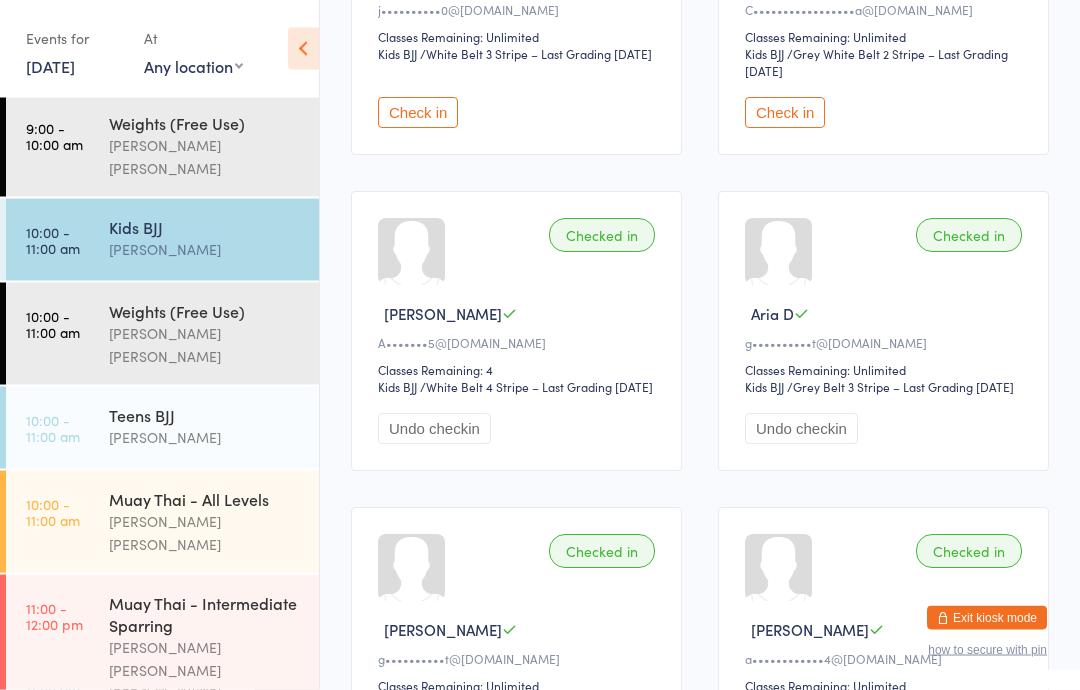 scroll, scrollTop: 811, scrollLeft: 0, axis: vertical 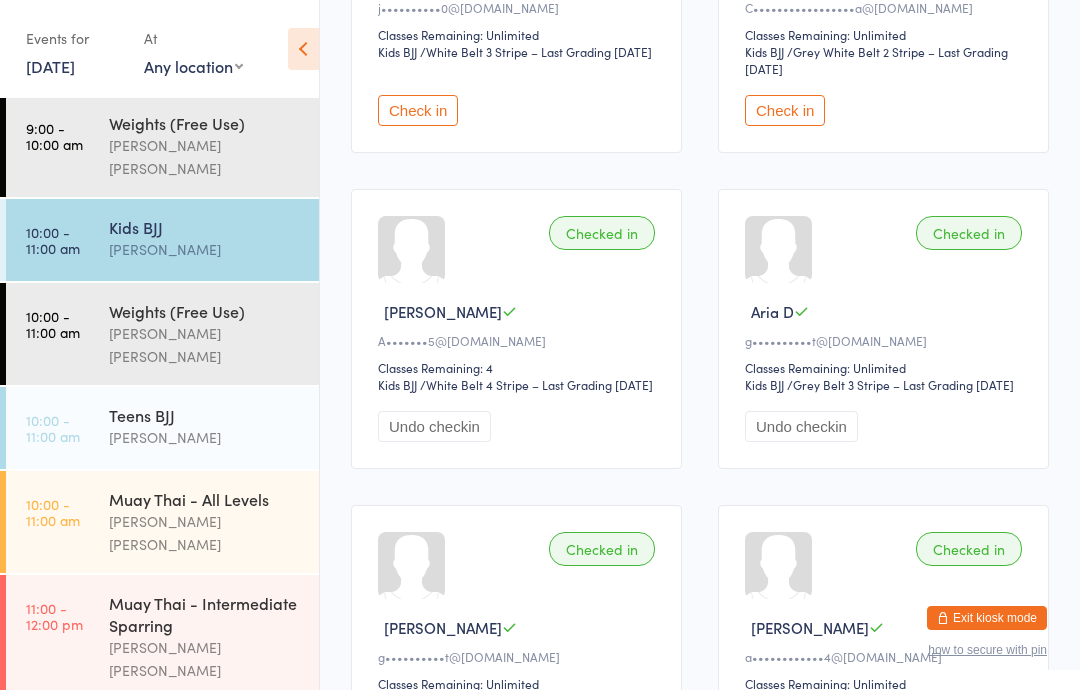 click on "10:00 - 11:00 am Muay Thai - All Levels [PERSON_NAME] [PERSON_NAME]" at bounding box center [162, 522] 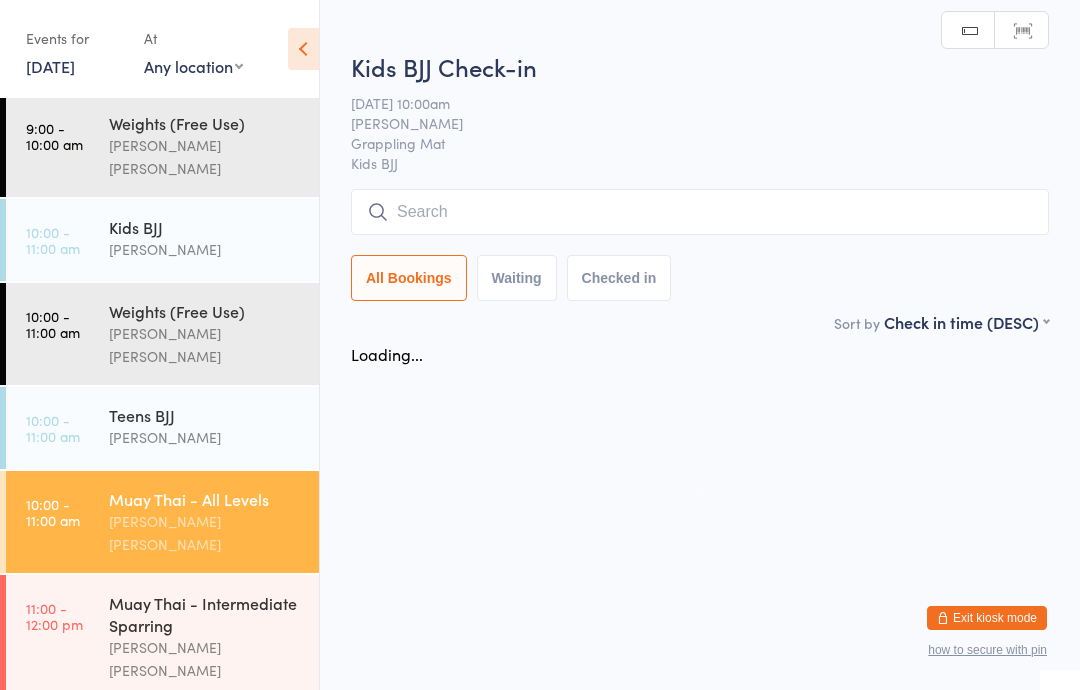 scroll, scrollTop: 0, scrollLeft: 0, axis: both 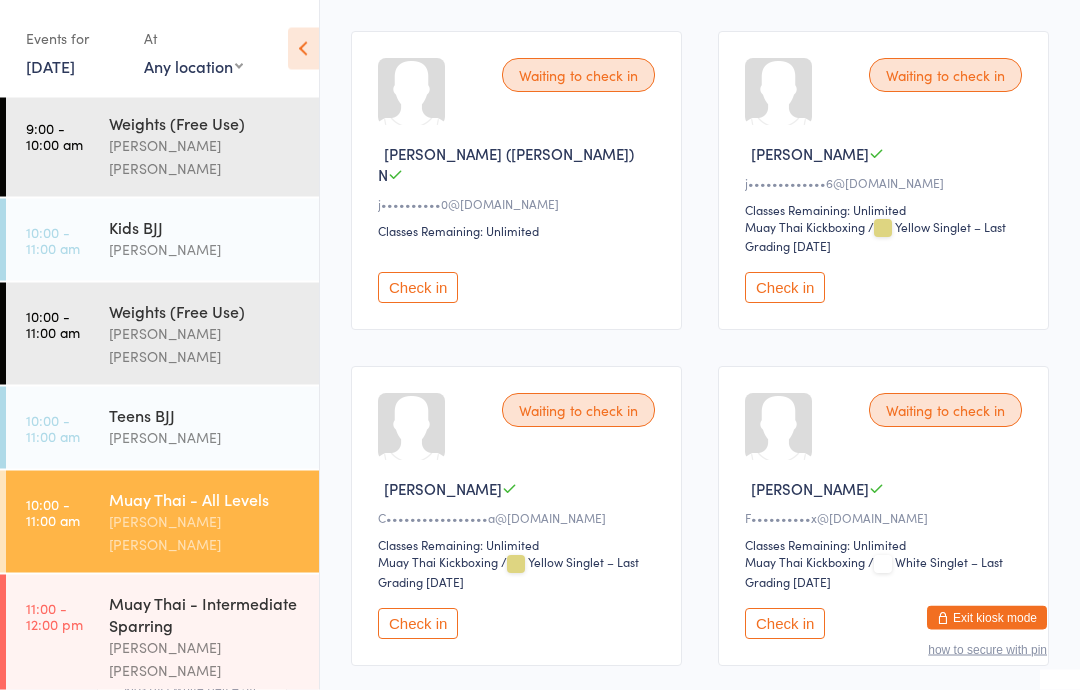 click on "Check in" at bounding box center [785, 288] 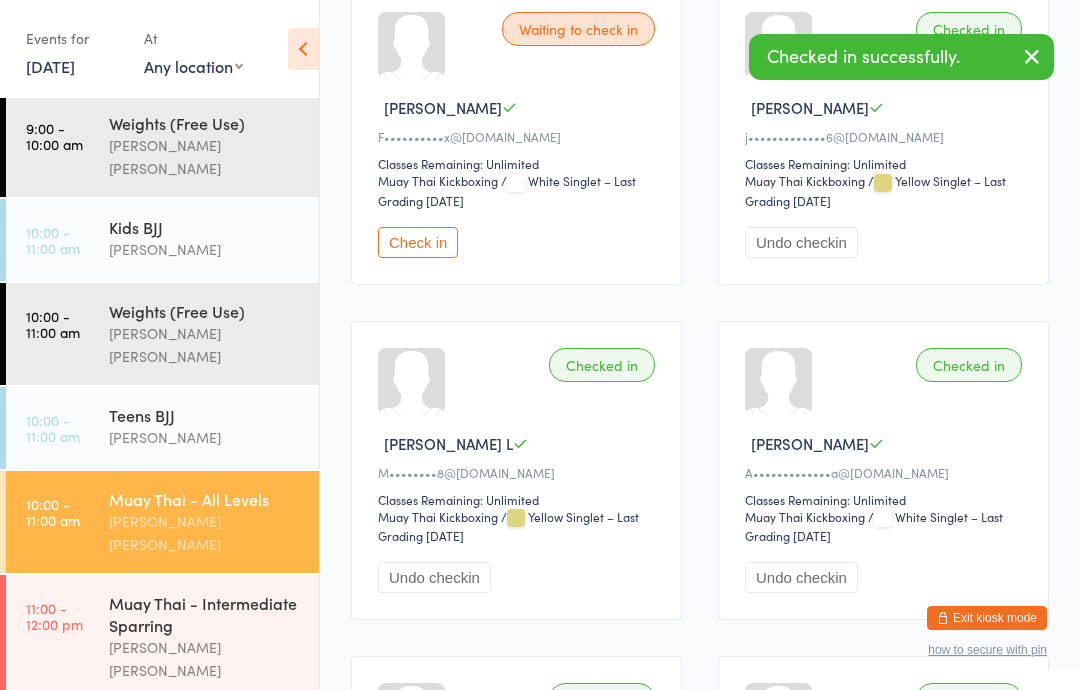 scroll, scrollTop: 1050, scrollLeft: 0, axis: vertical 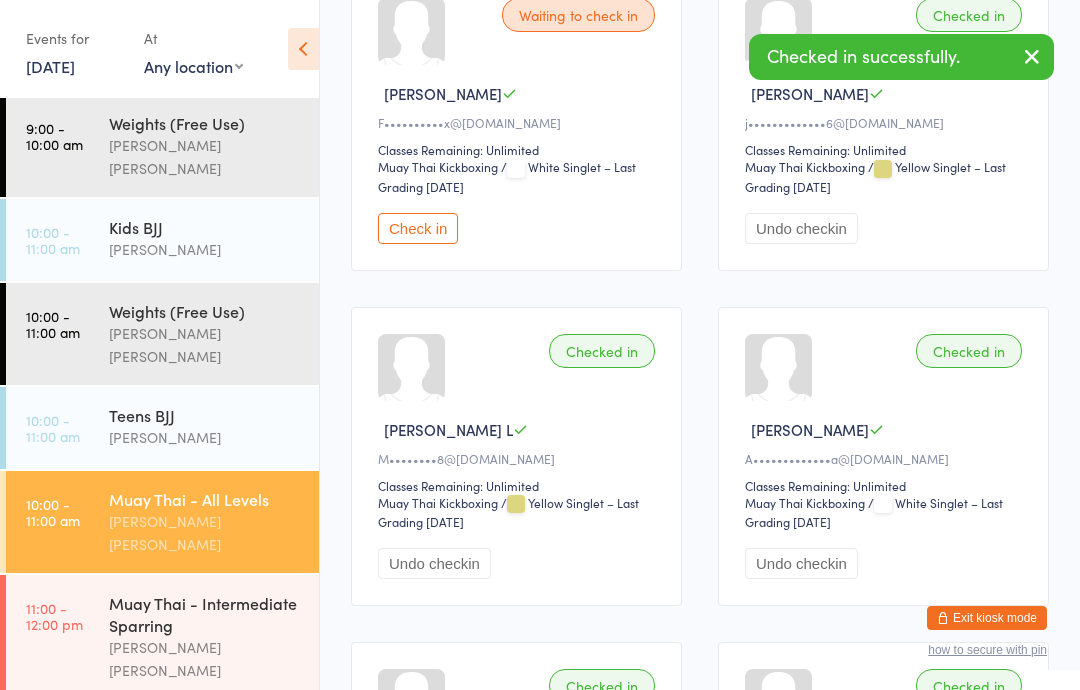 click on "BJJ NoGi - All Levels [PERSON_NAME]" at bounding box center [214, 844] 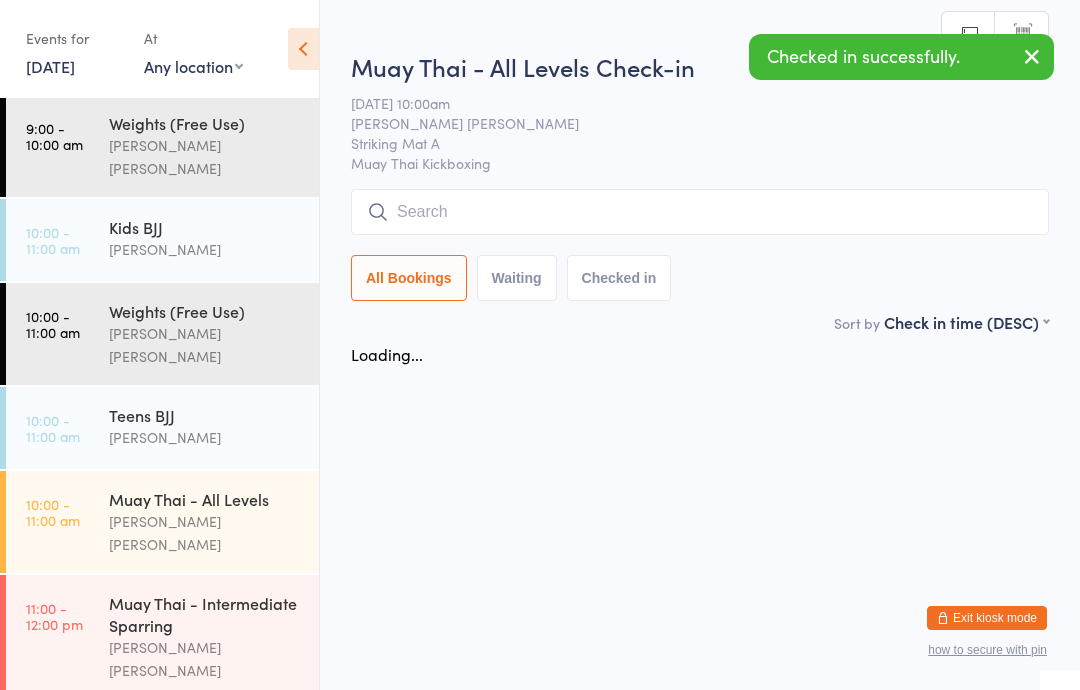 scroll, scrollTop: 0, scrollLeft: 0, axis: both 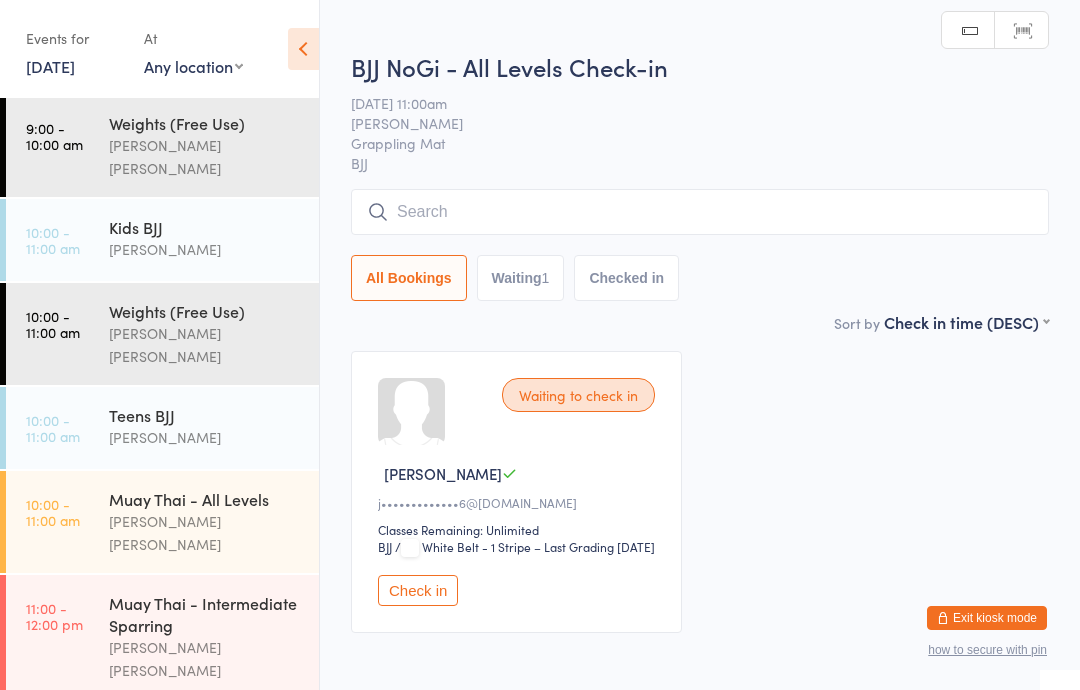 click on "Check in" at bounding box center [418, 590] 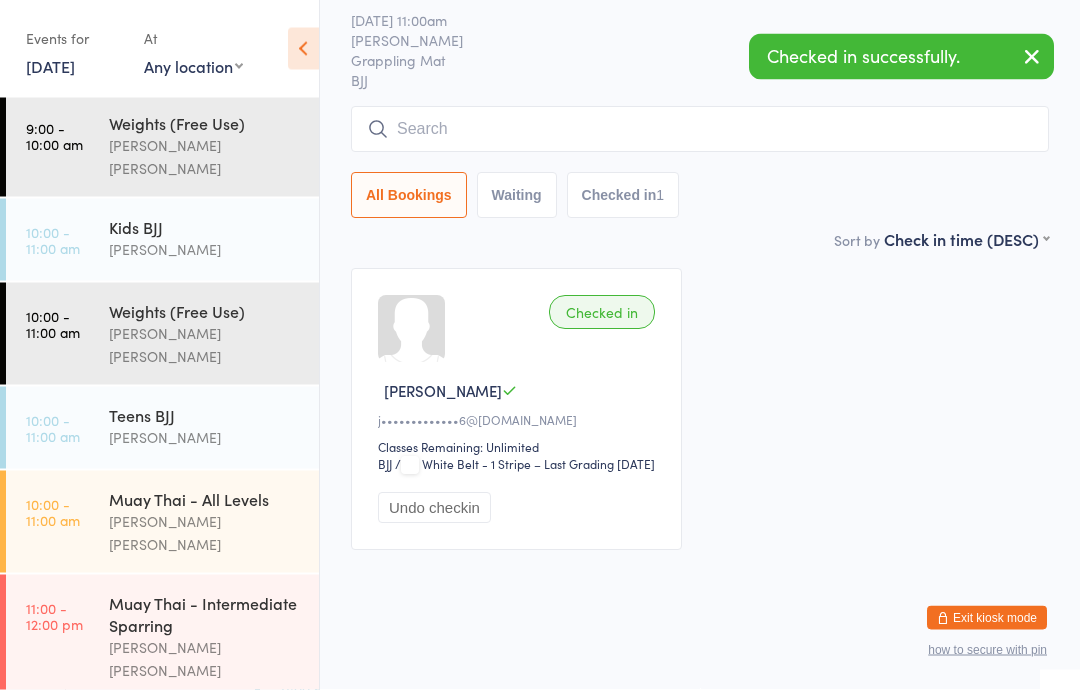 scroll, scrollTop: 125, scrollLeft: 0, axis: vertical 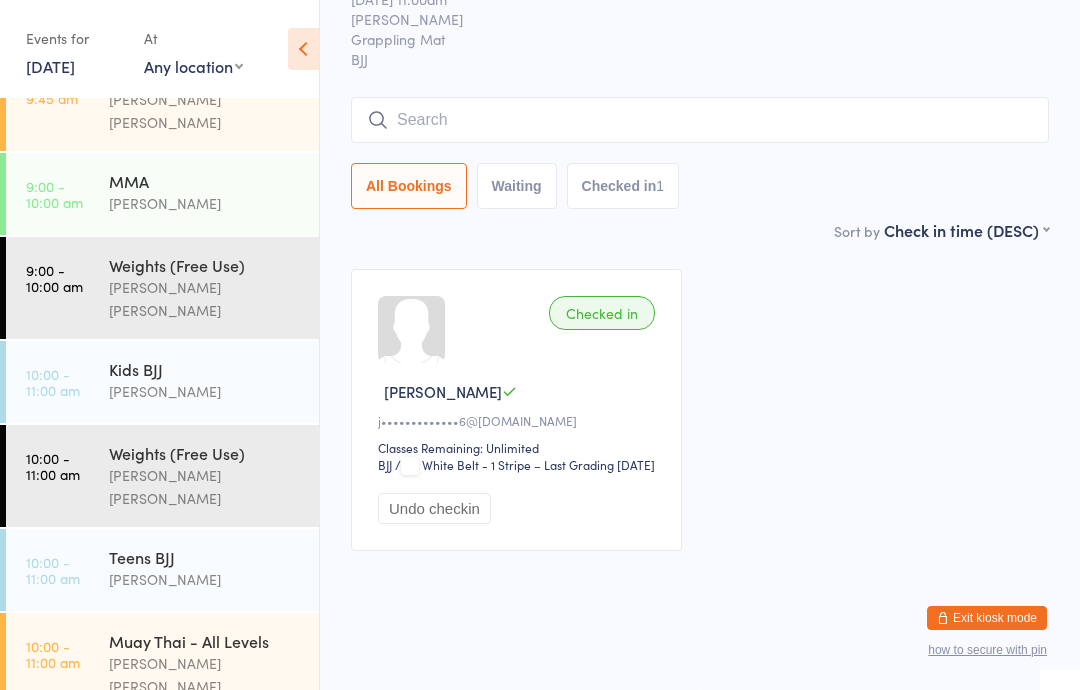 click on "[PERSON_NAME] [PERSON_NAME]" at bounding box center [205, 675] 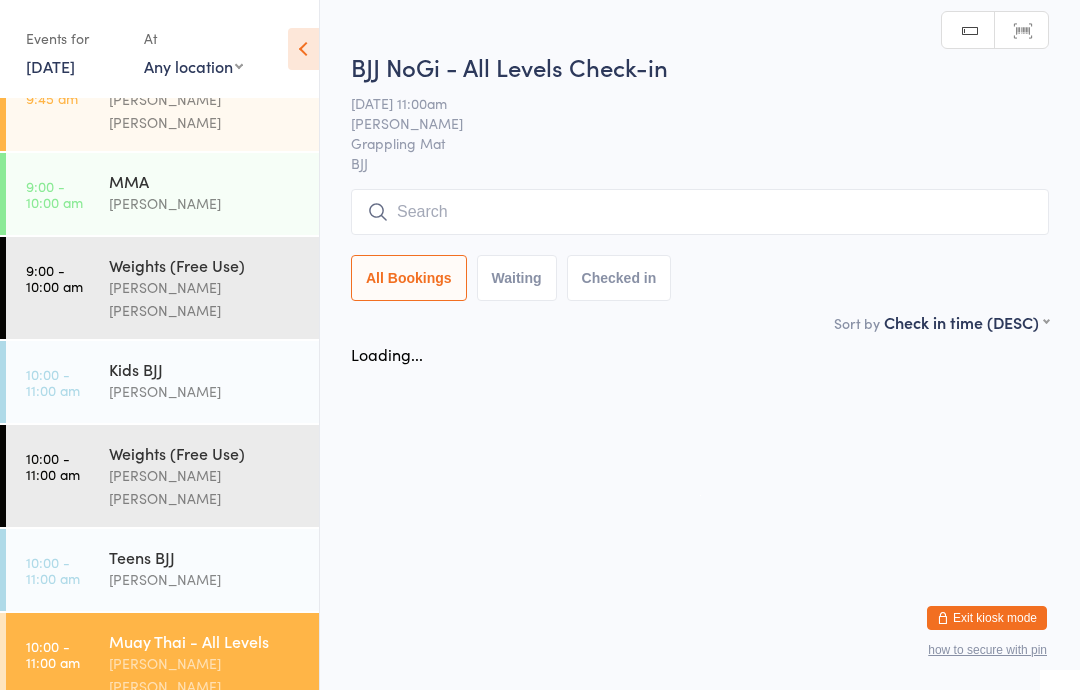 scroll, scrollTop: 0, scrollLeft: 0, axis: both 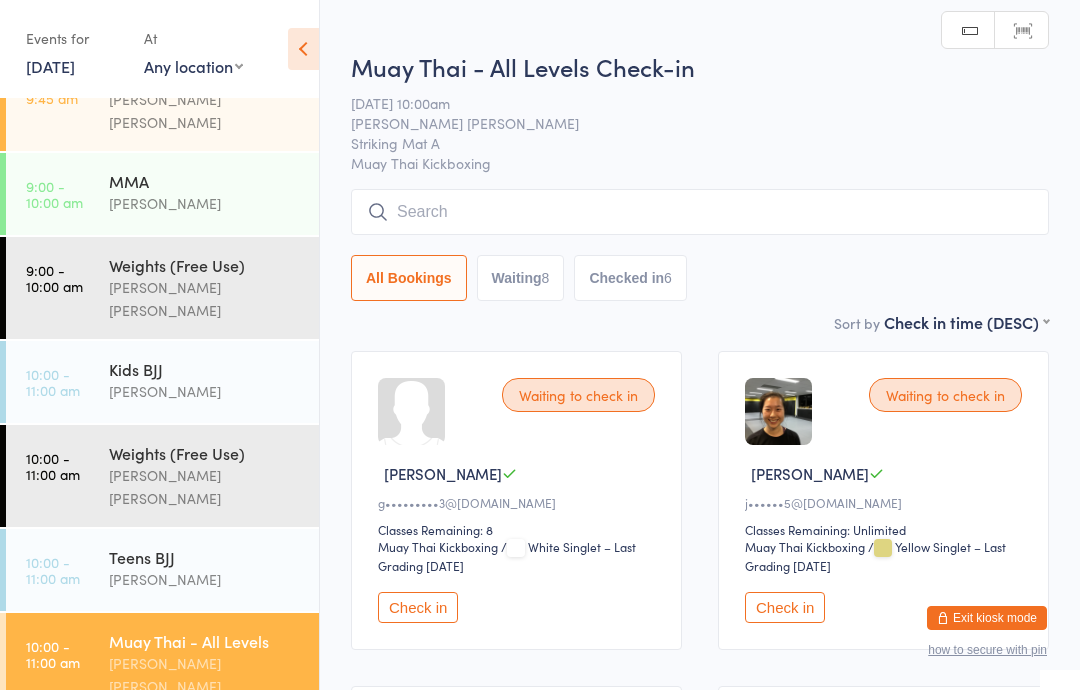 click on "Check in" at bounding box center [785, 607] 